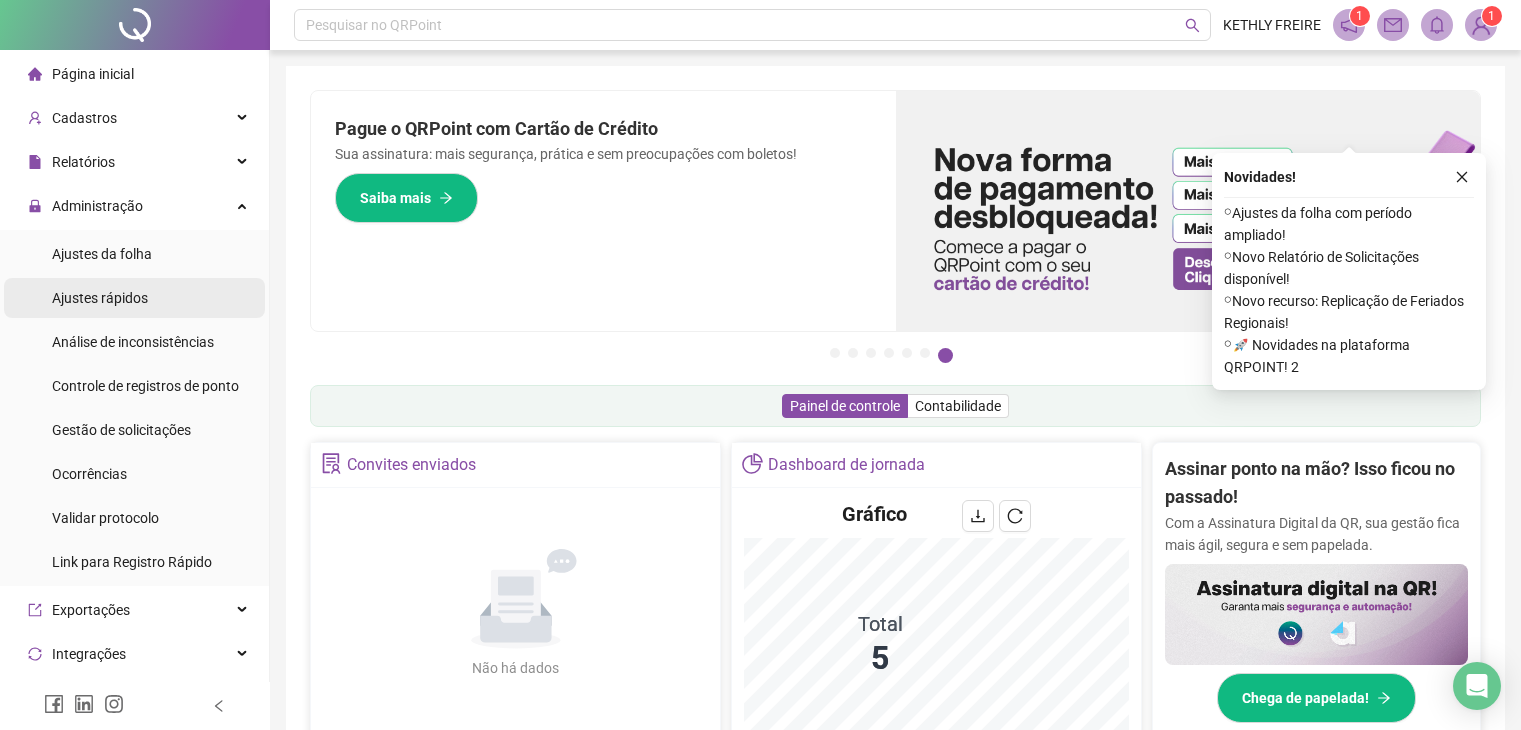 scroll, scrollTop: 100, scrollLeft: 0, axis: vertical 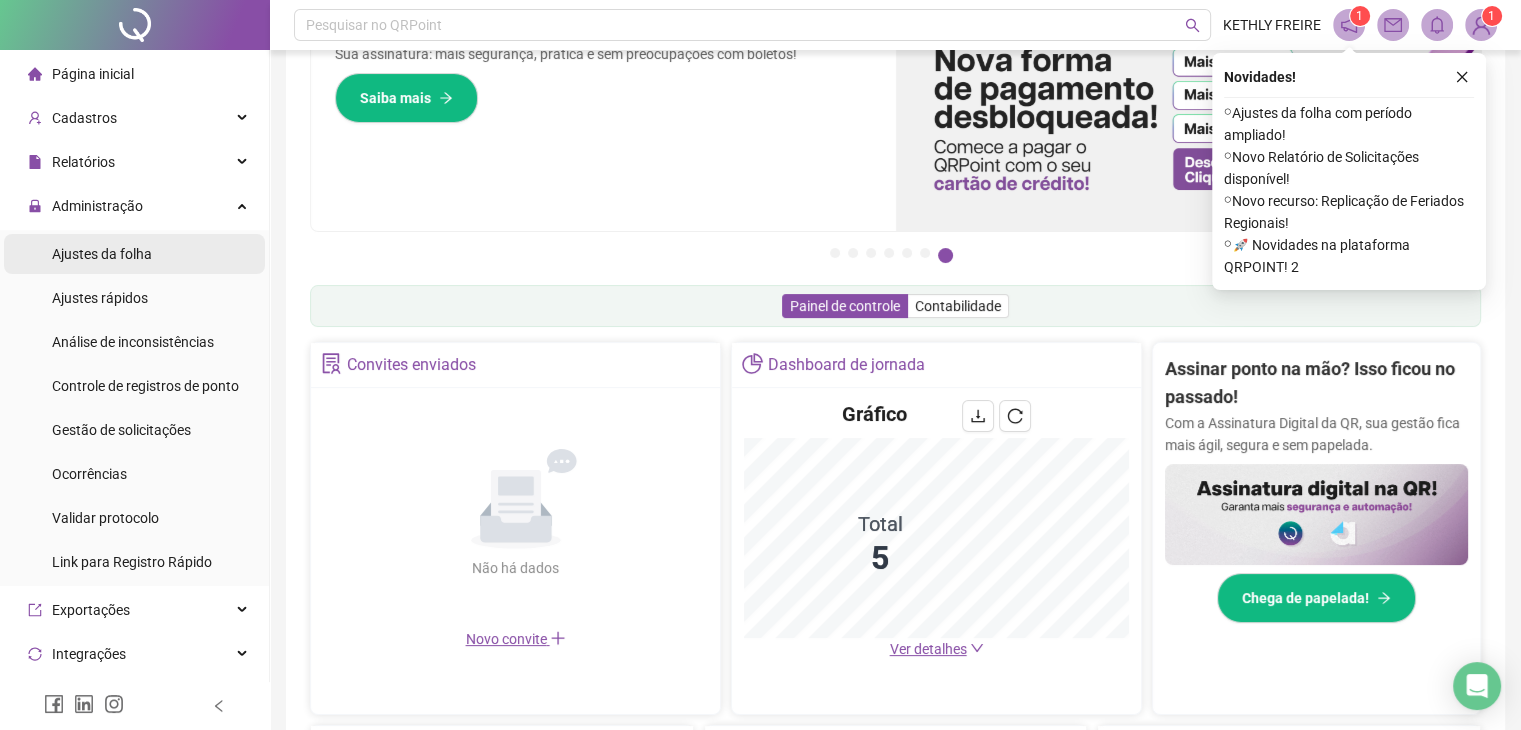 click on "Ajustes da folha" at bounding box center [134, 254] 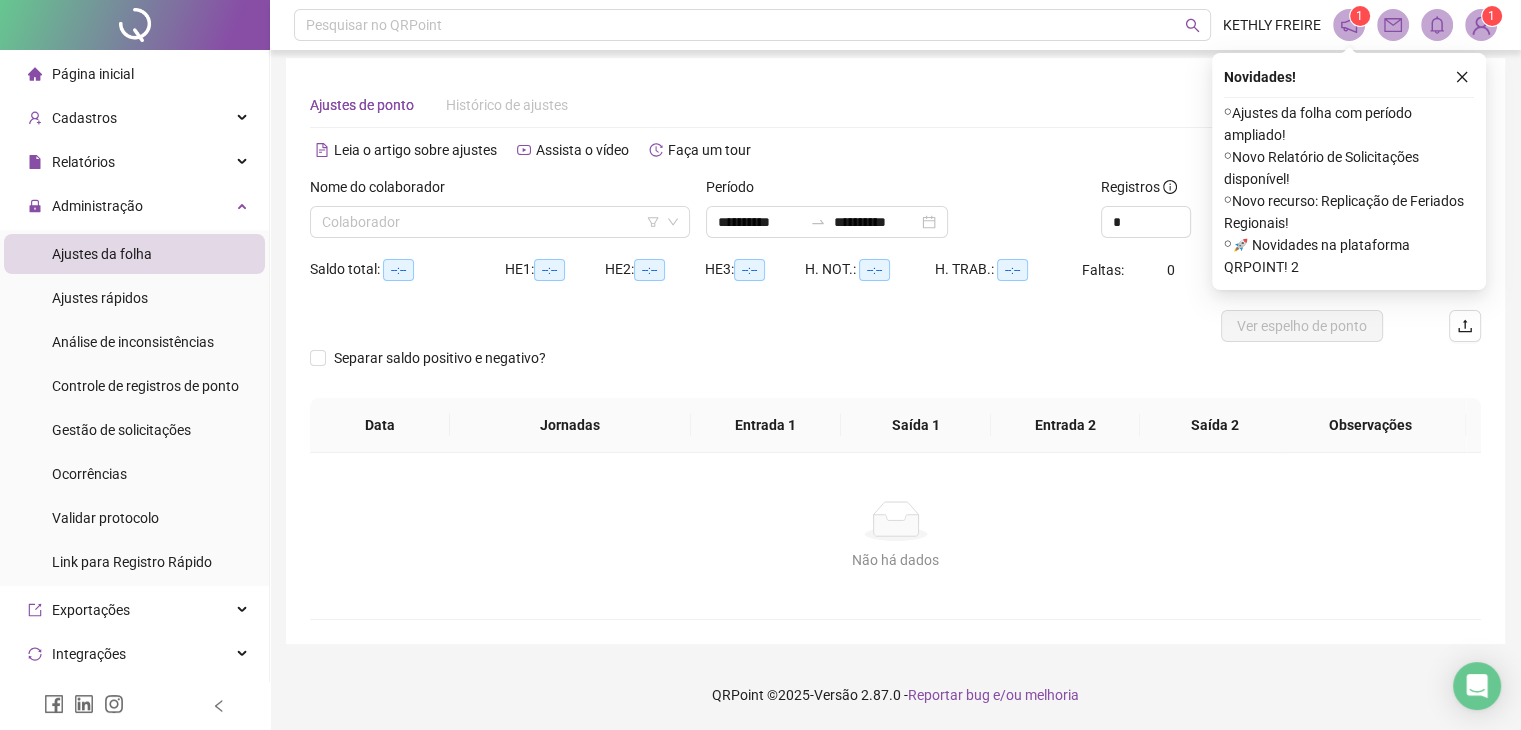 scroll, scrollTop: 8, scrollLeft: 0, axis: vertical 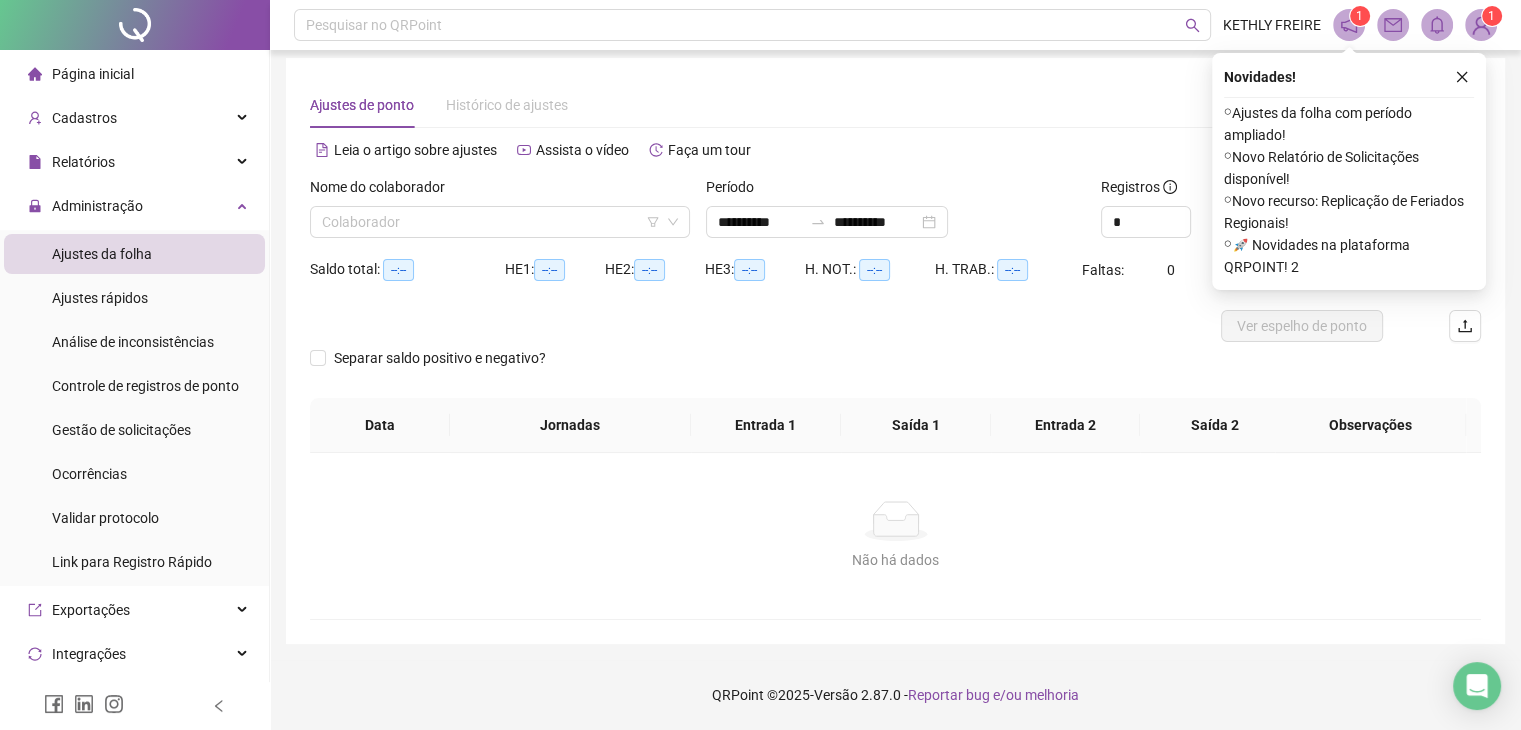 click on "Nome do colaborador" at bounding box center [500, 191] 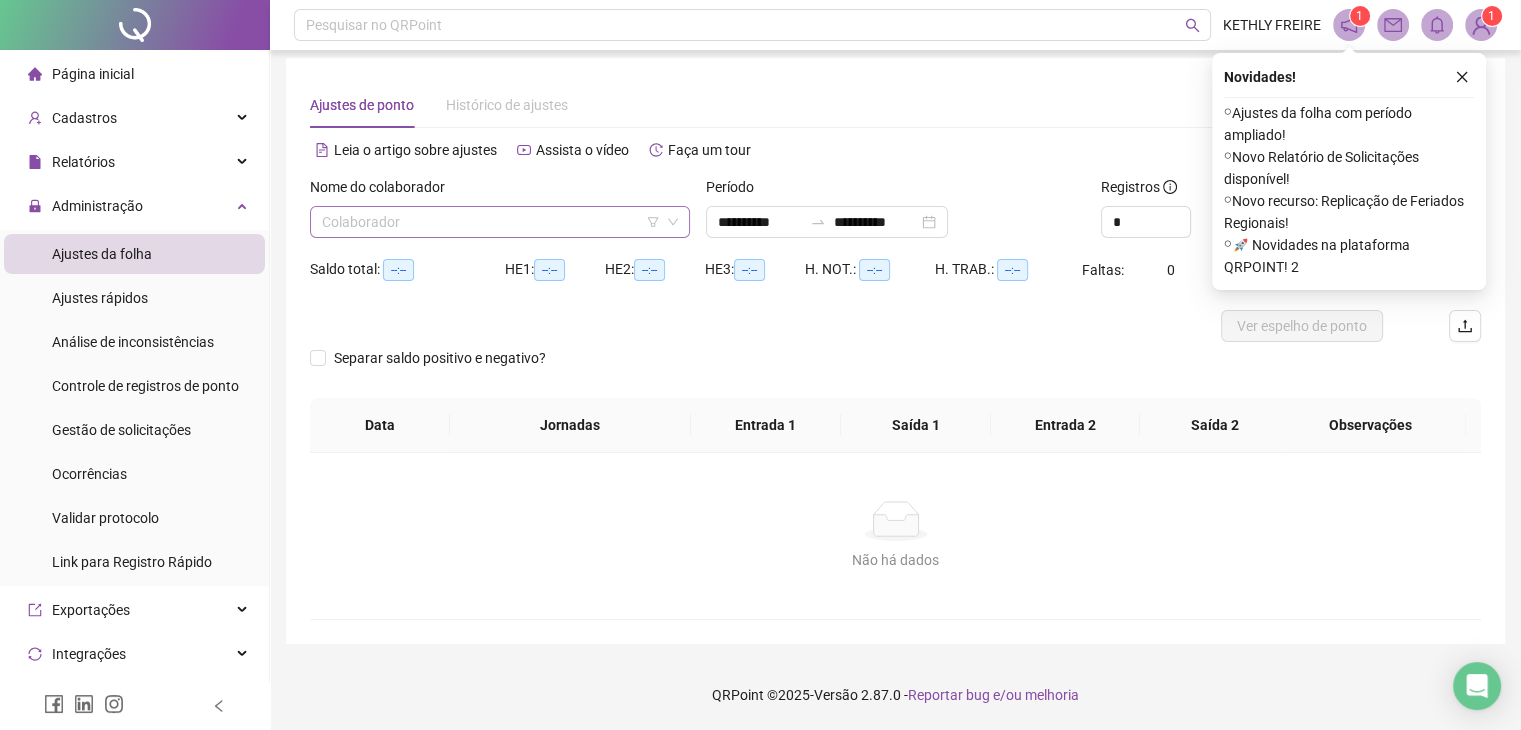 click at bounding box center (494, 222) 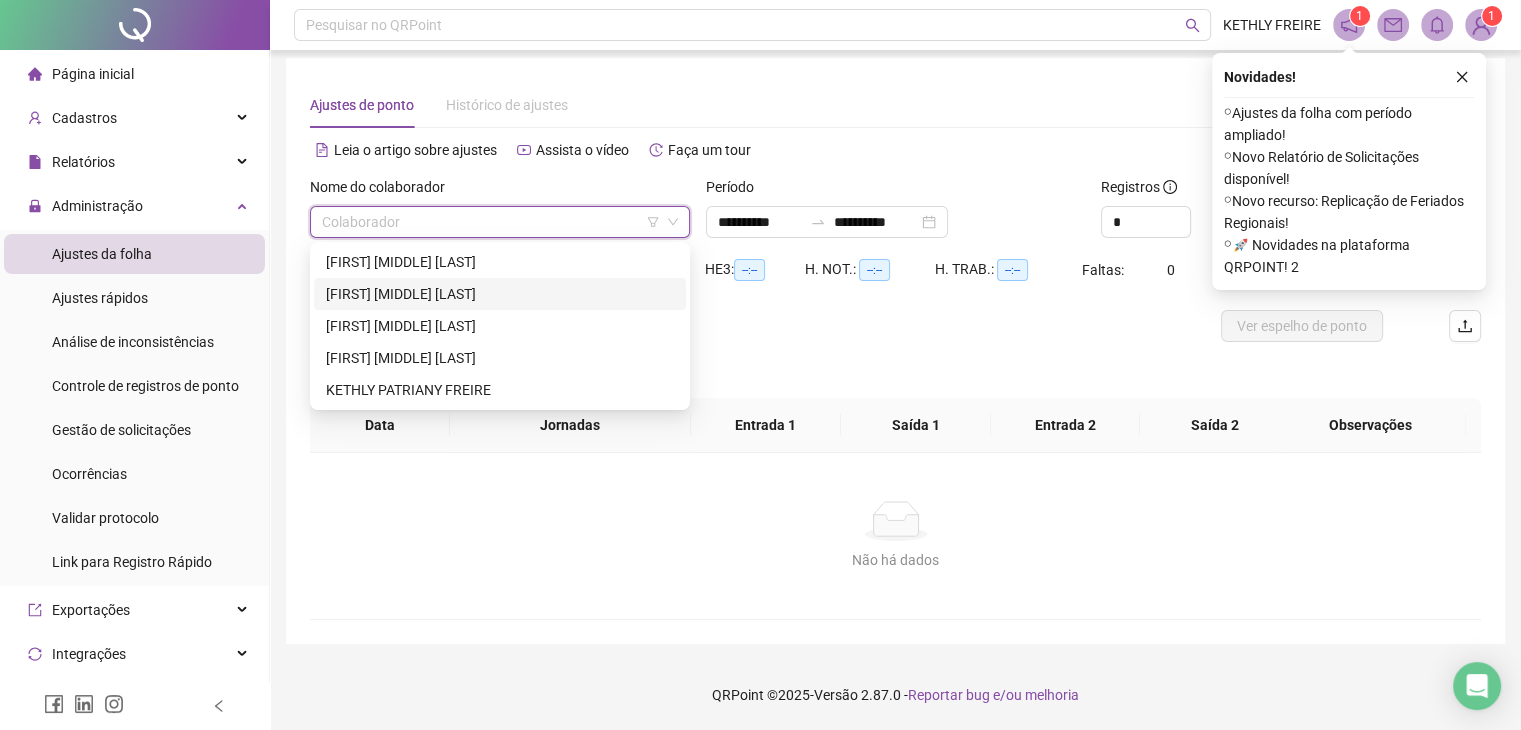 click on "[FIRST] [MIDDLE] [LAST]" at bounding box center (500, 294) 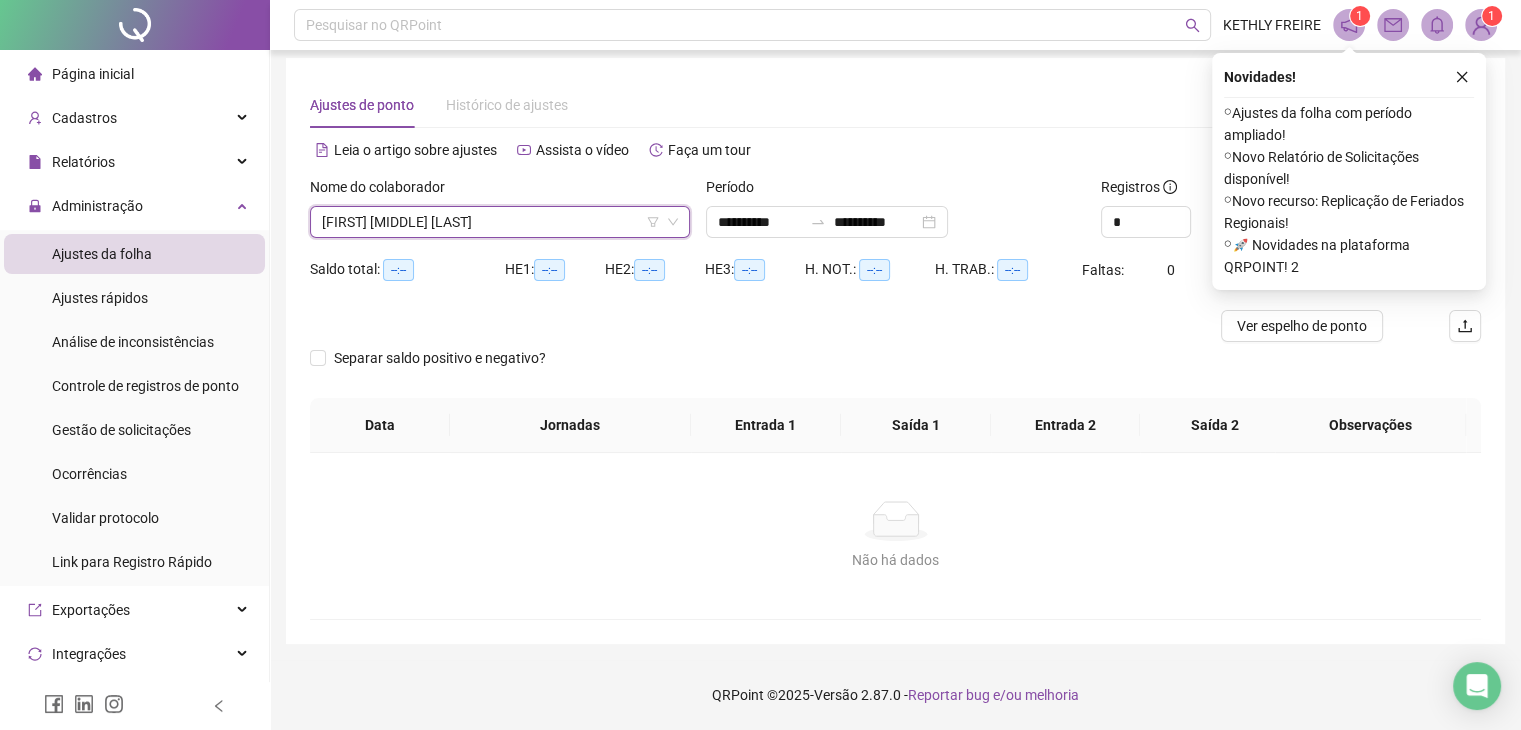 click 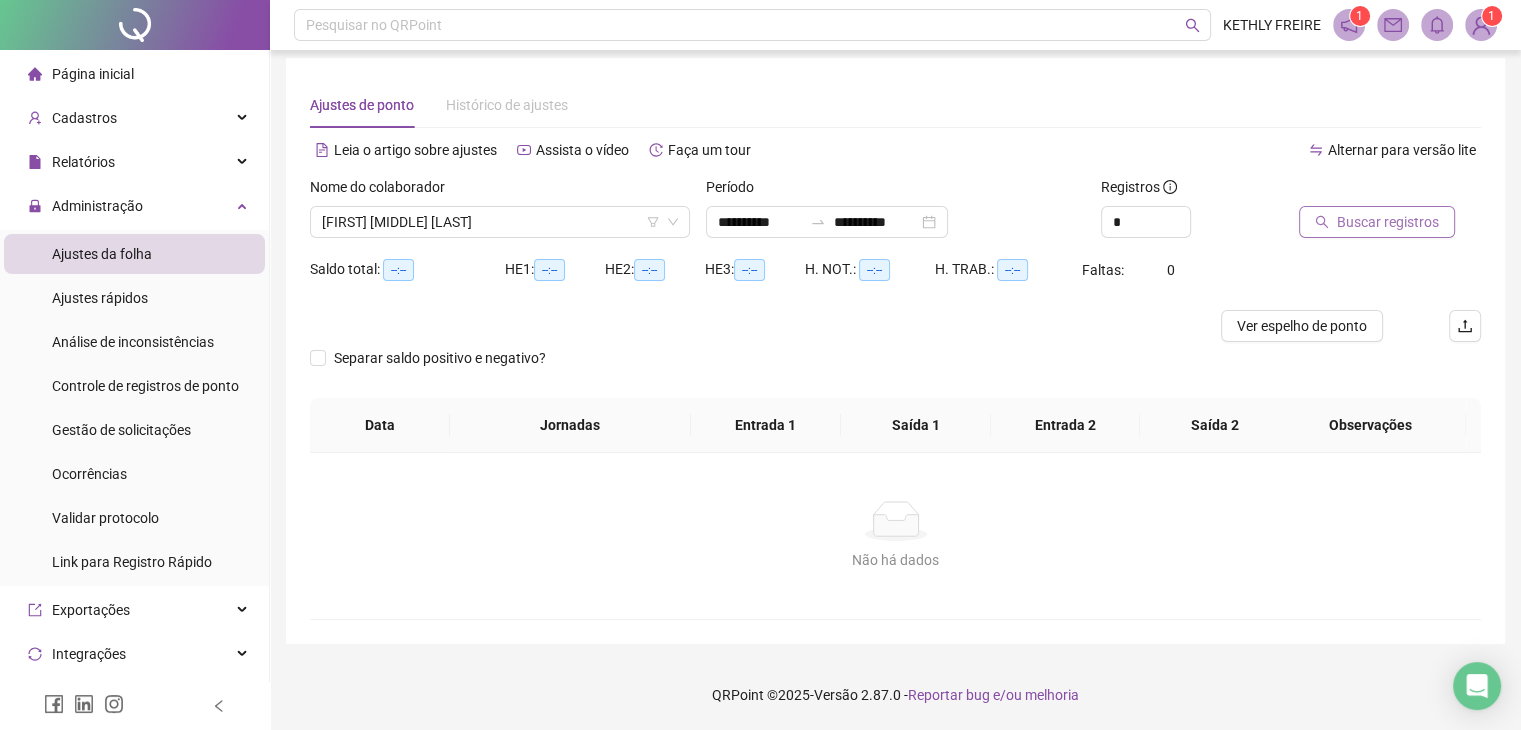 click on "Buscar registros" at bounding box center [1377, 222] 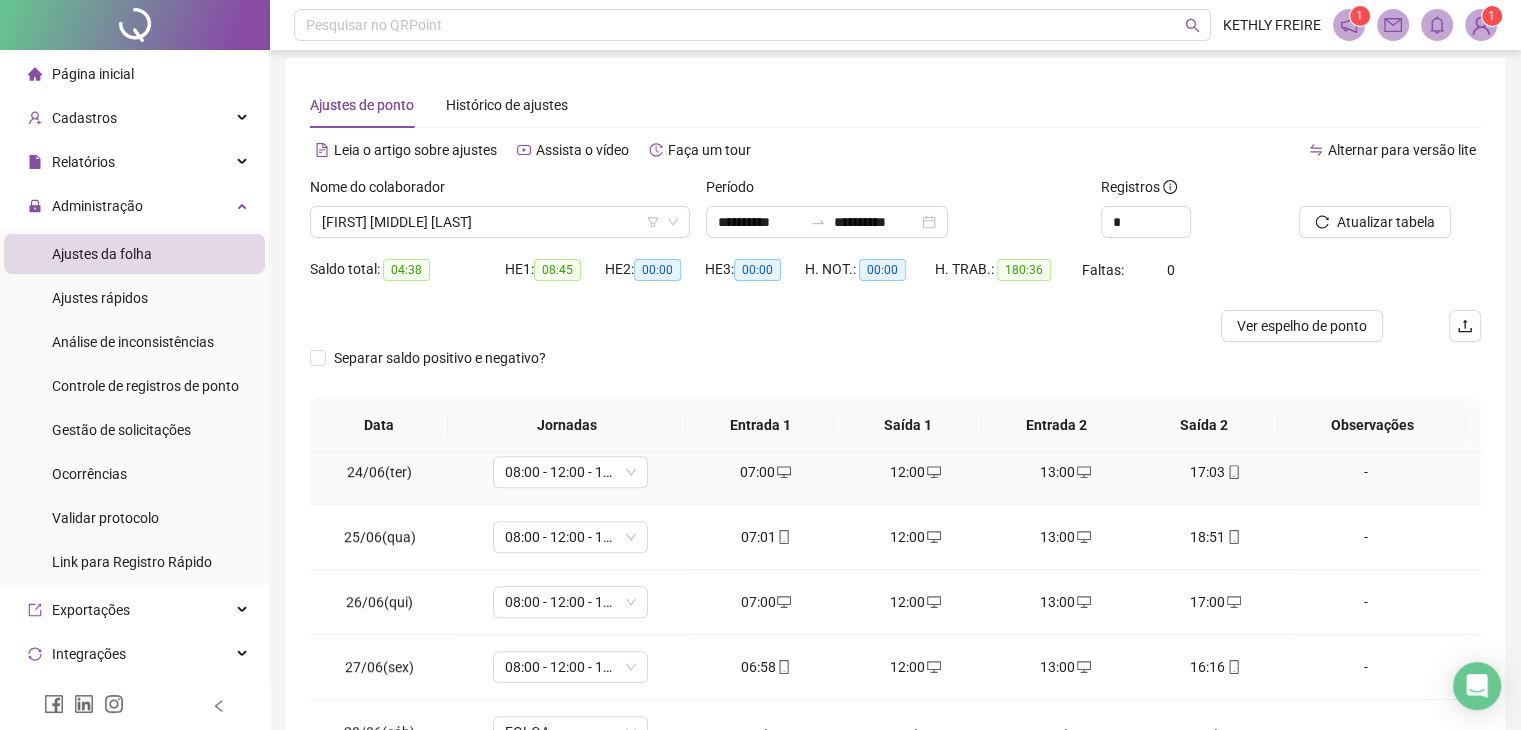 scroll, scrollTop: 1516, scrollLeft: 0, axis: vertical 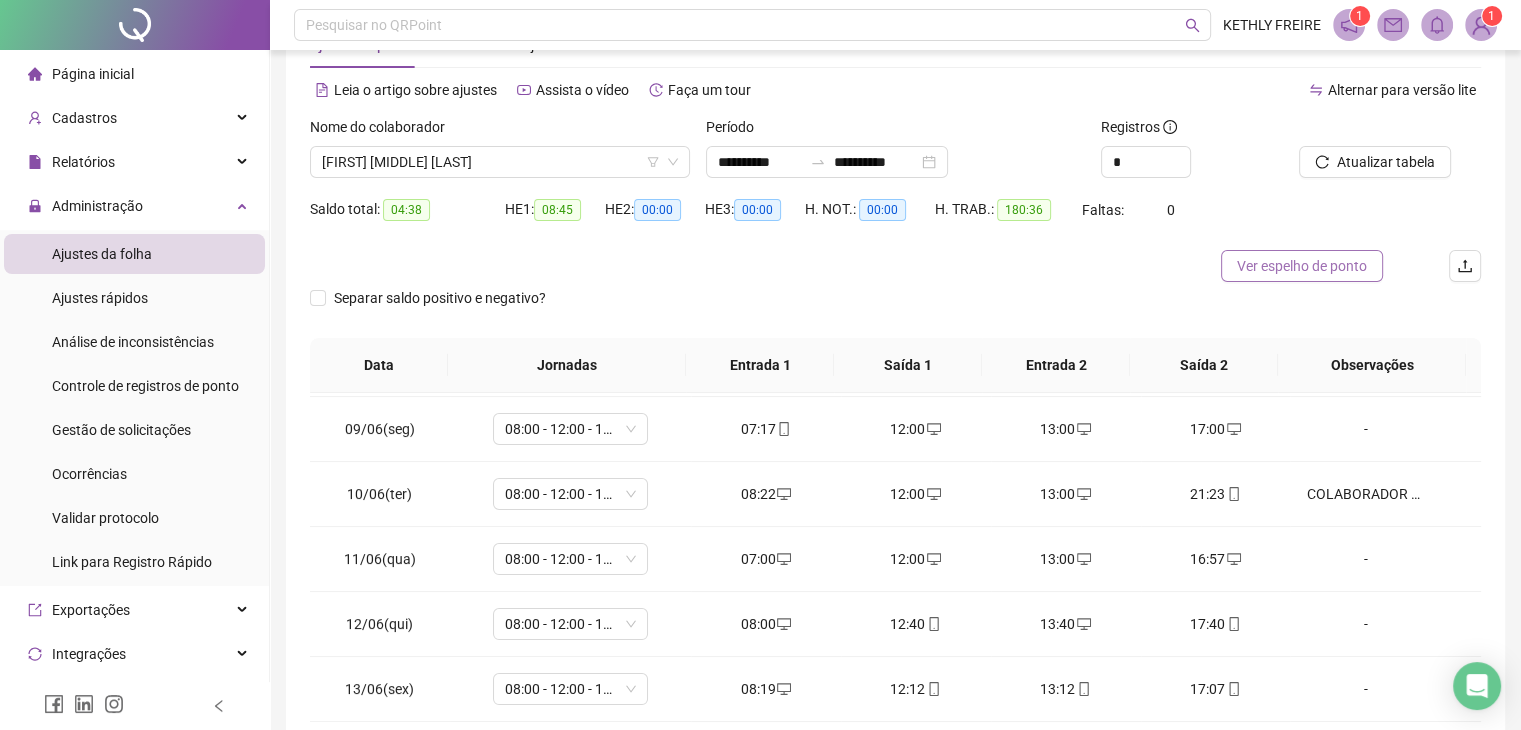 click on "Ver espelho de ponto" at bounding box center (1302, 266) 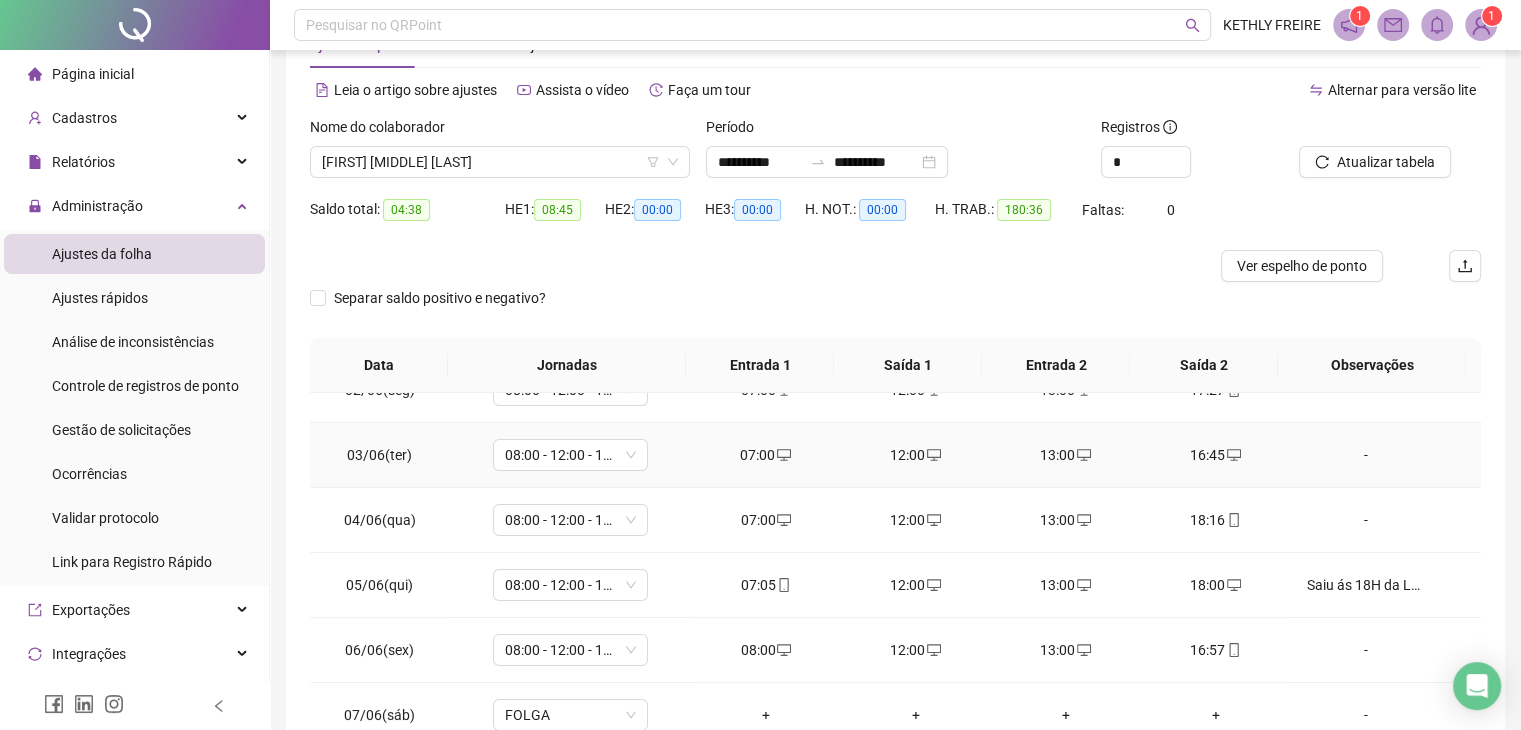 scroll, scrollTop: 0, scrollLeft: 0, axis: both 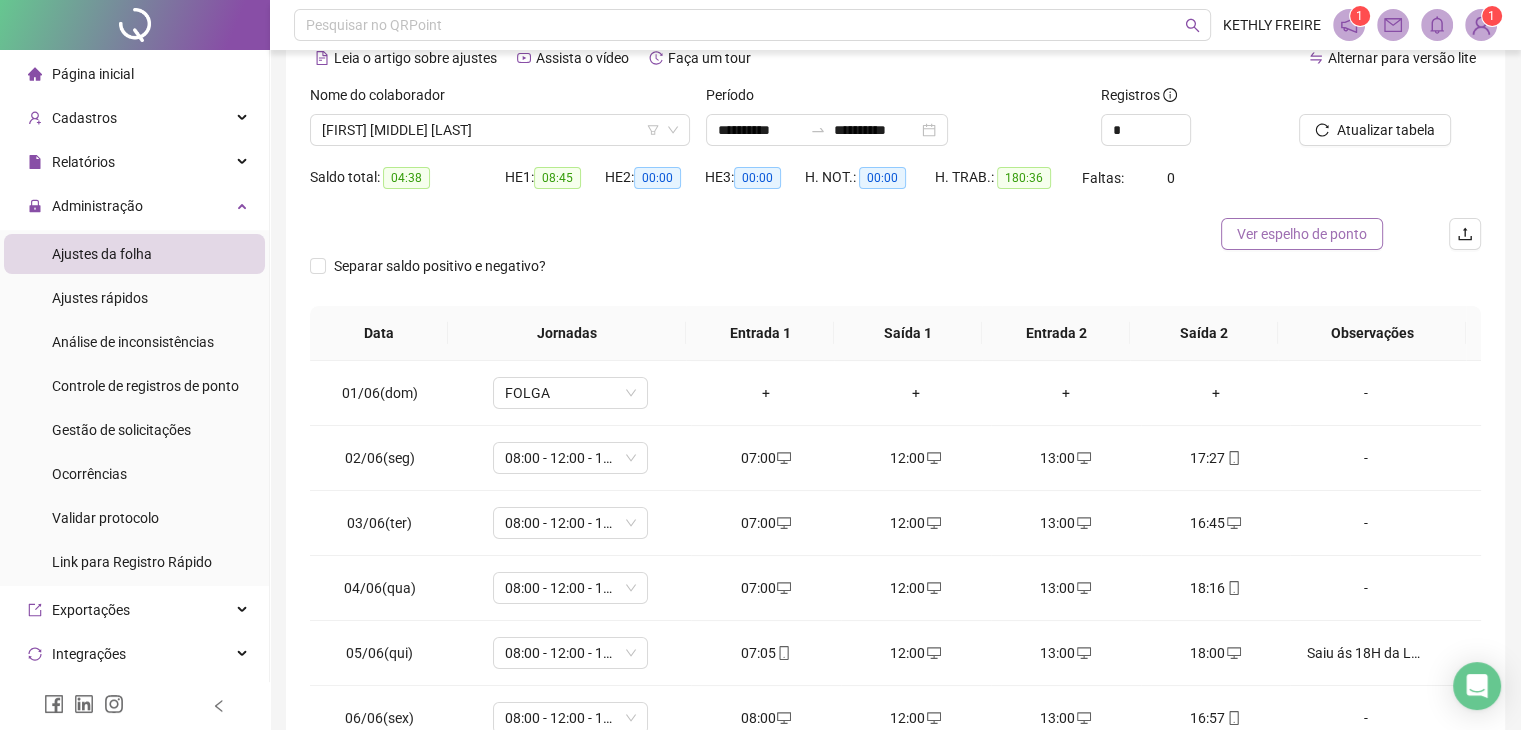 click on "Ver espelho de ponto" at bounding box center (1302, 234) 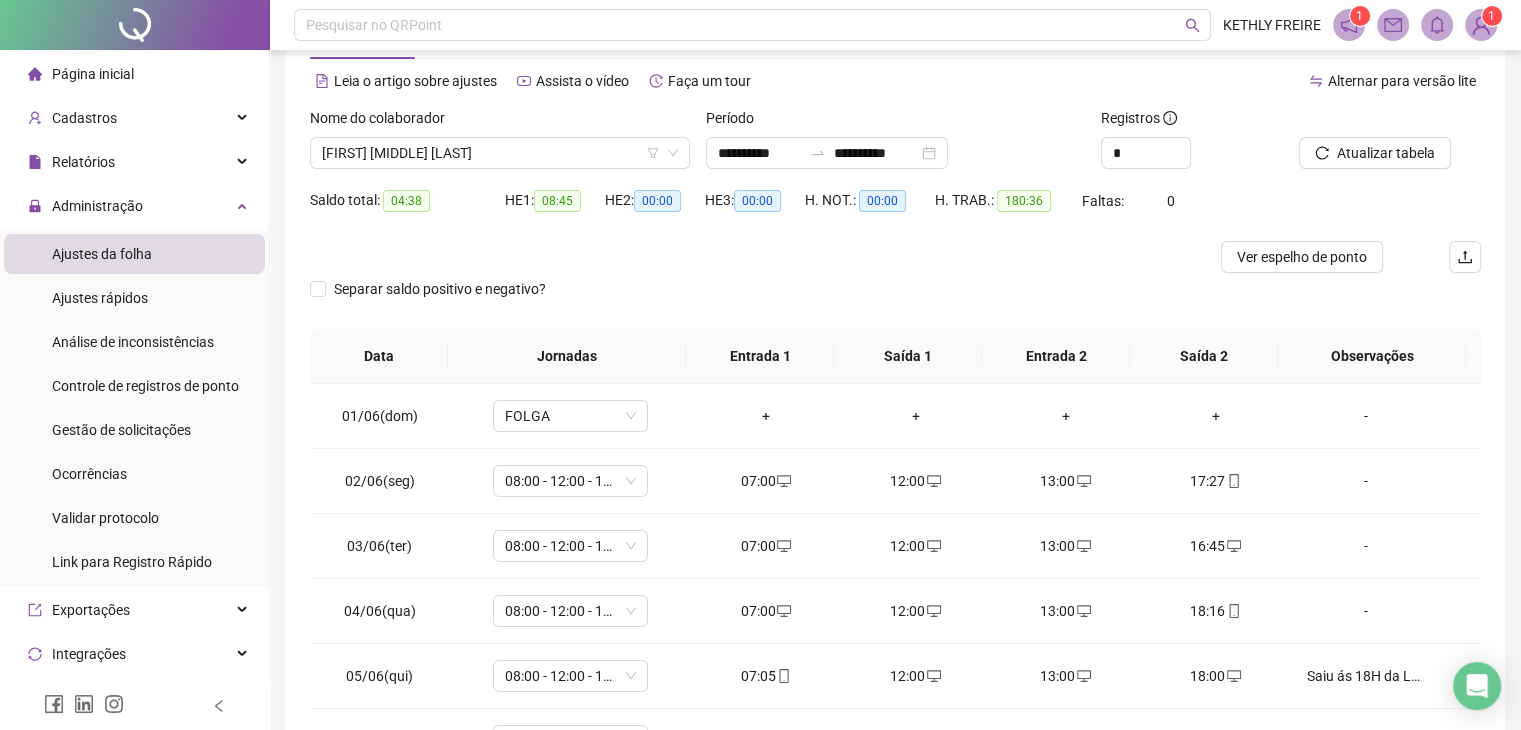 scroll, scrollTop: 0, scrollLeft: 0, axis: both 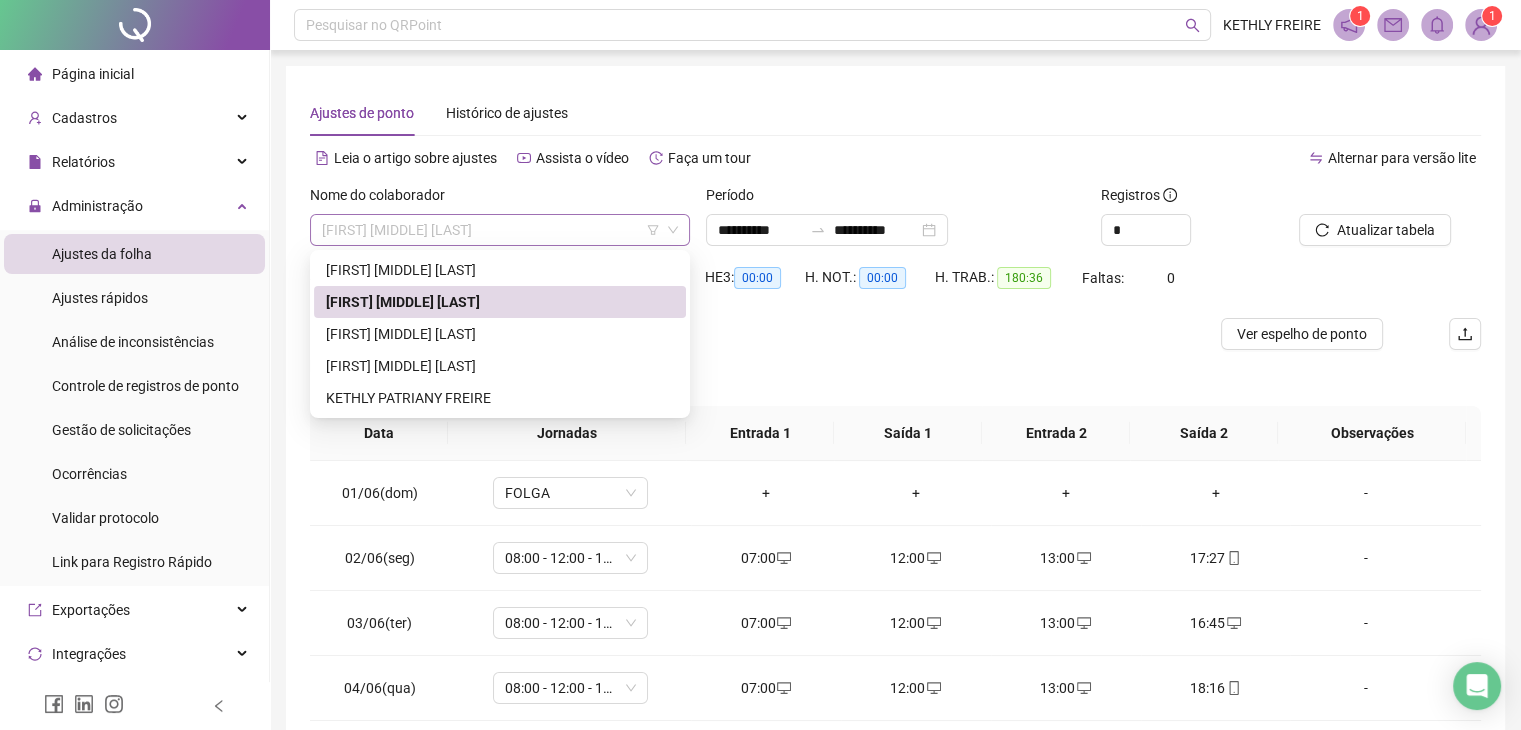 click on "[FIRST] [MIDDLE] [LAST]" at bounding box center (500, 230) 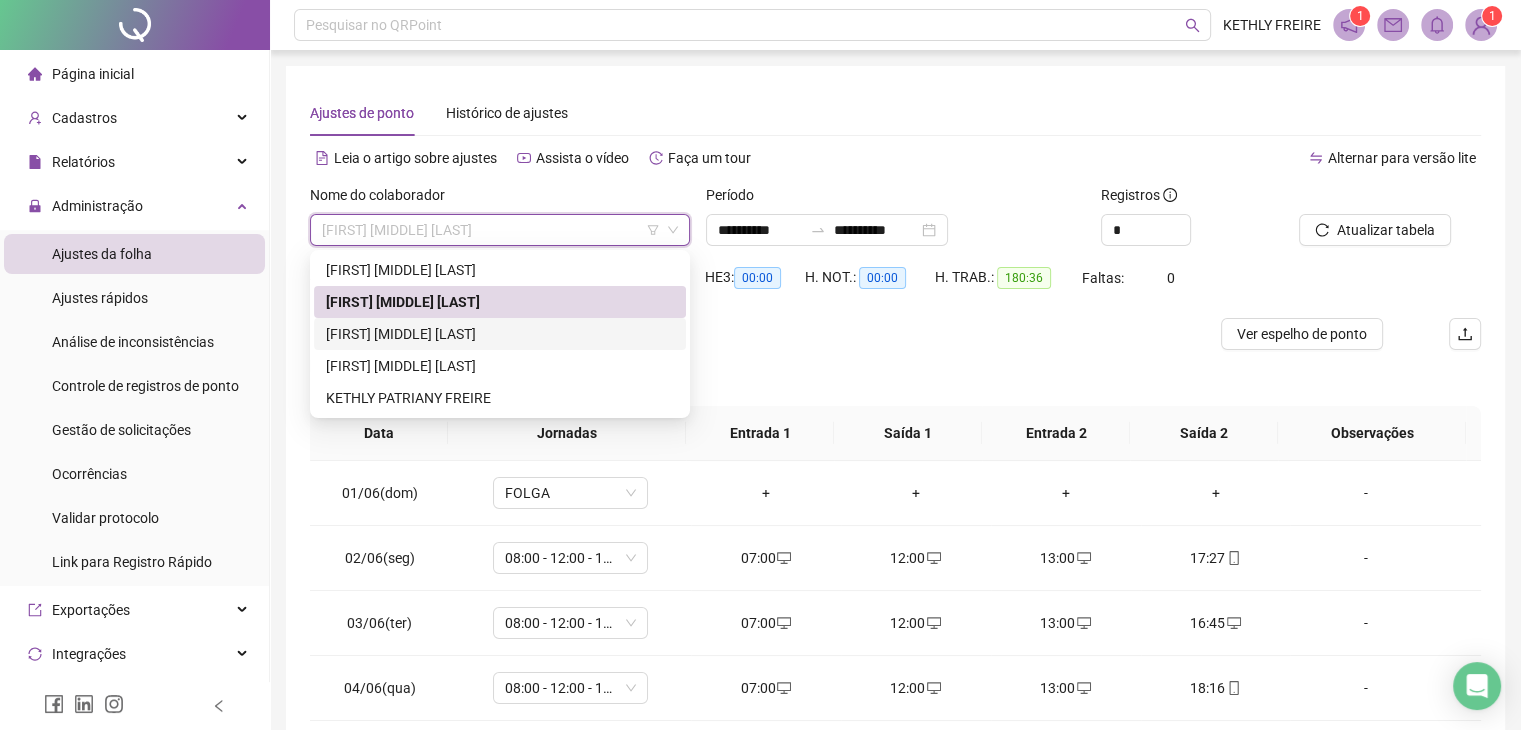 click on "[FIRST] [MIDDLE] [LAST]" at bounding box center [500, 334] 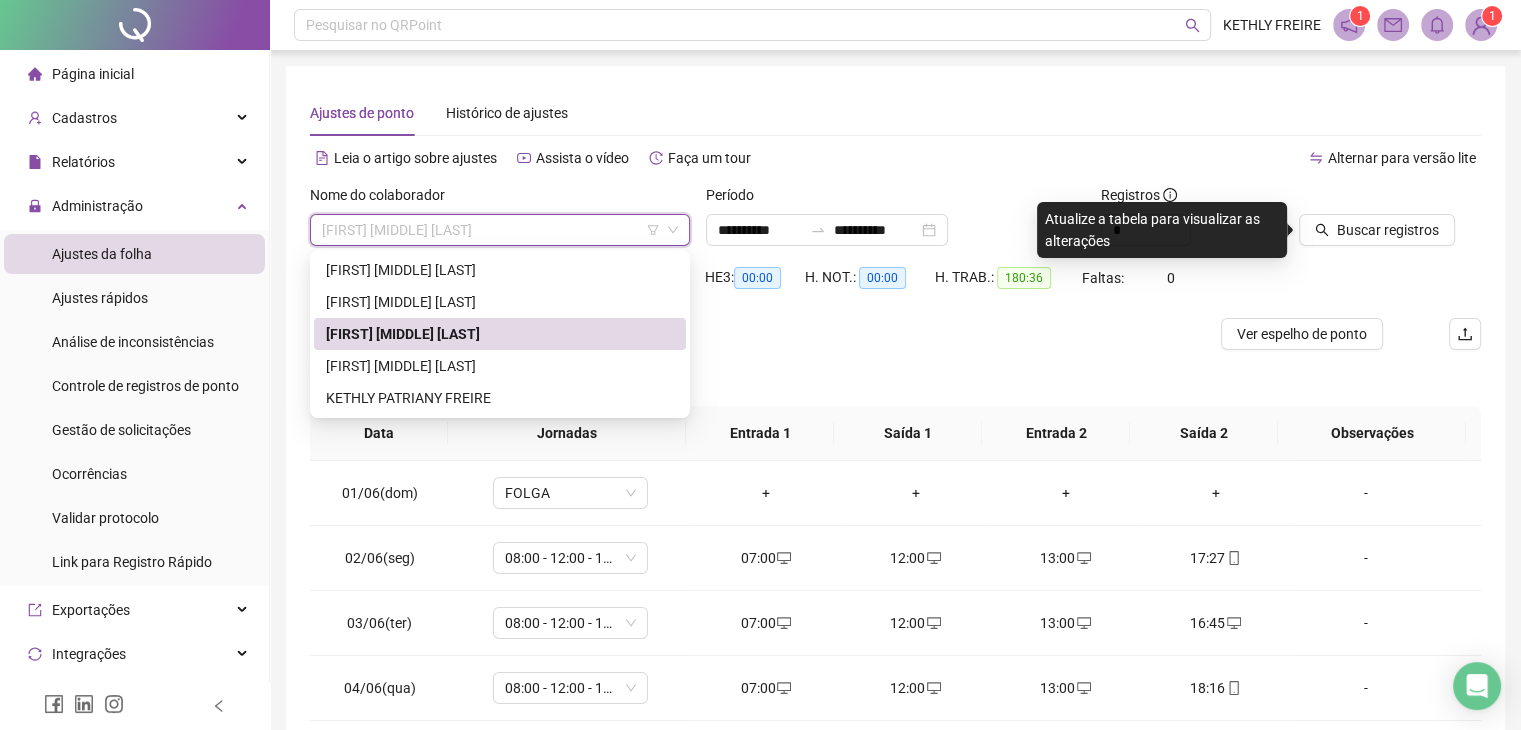 click on "[FIRST] [MIDDLE] [LAST]" at bounding box center [500, 230] 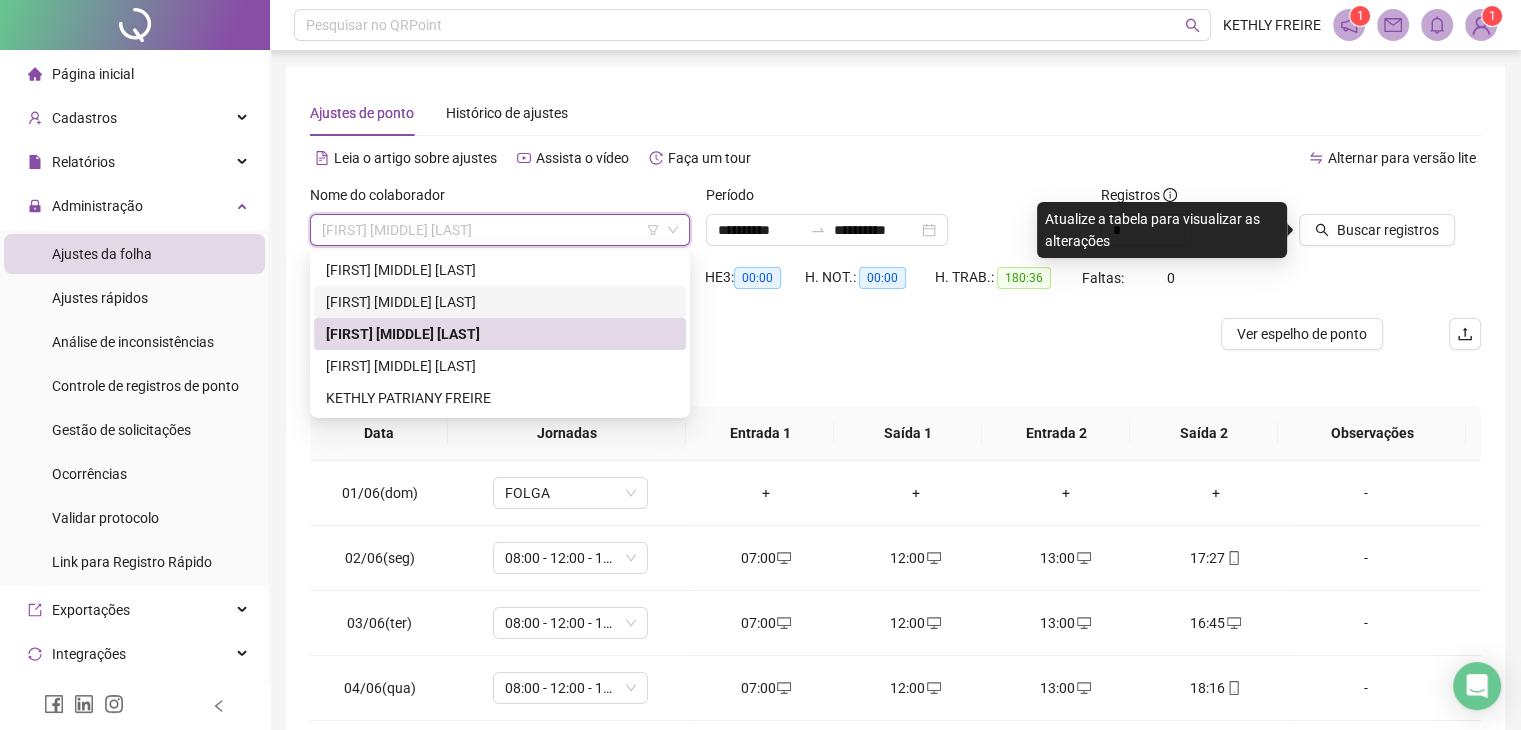 click on "[FIRST] [MIDDLE] [LAST]" at bounding box center (500, 302) 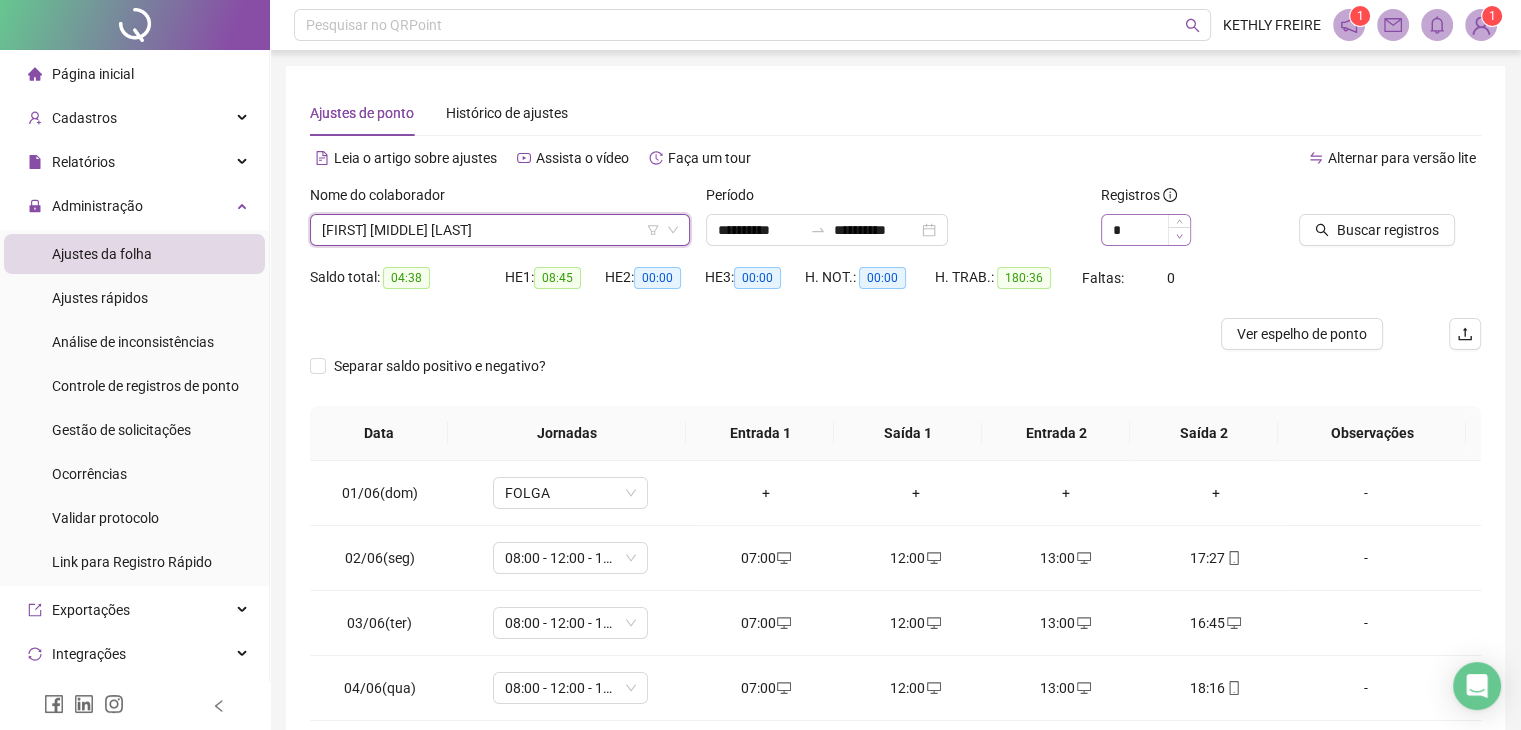 click at bounding box center [1179, 236] 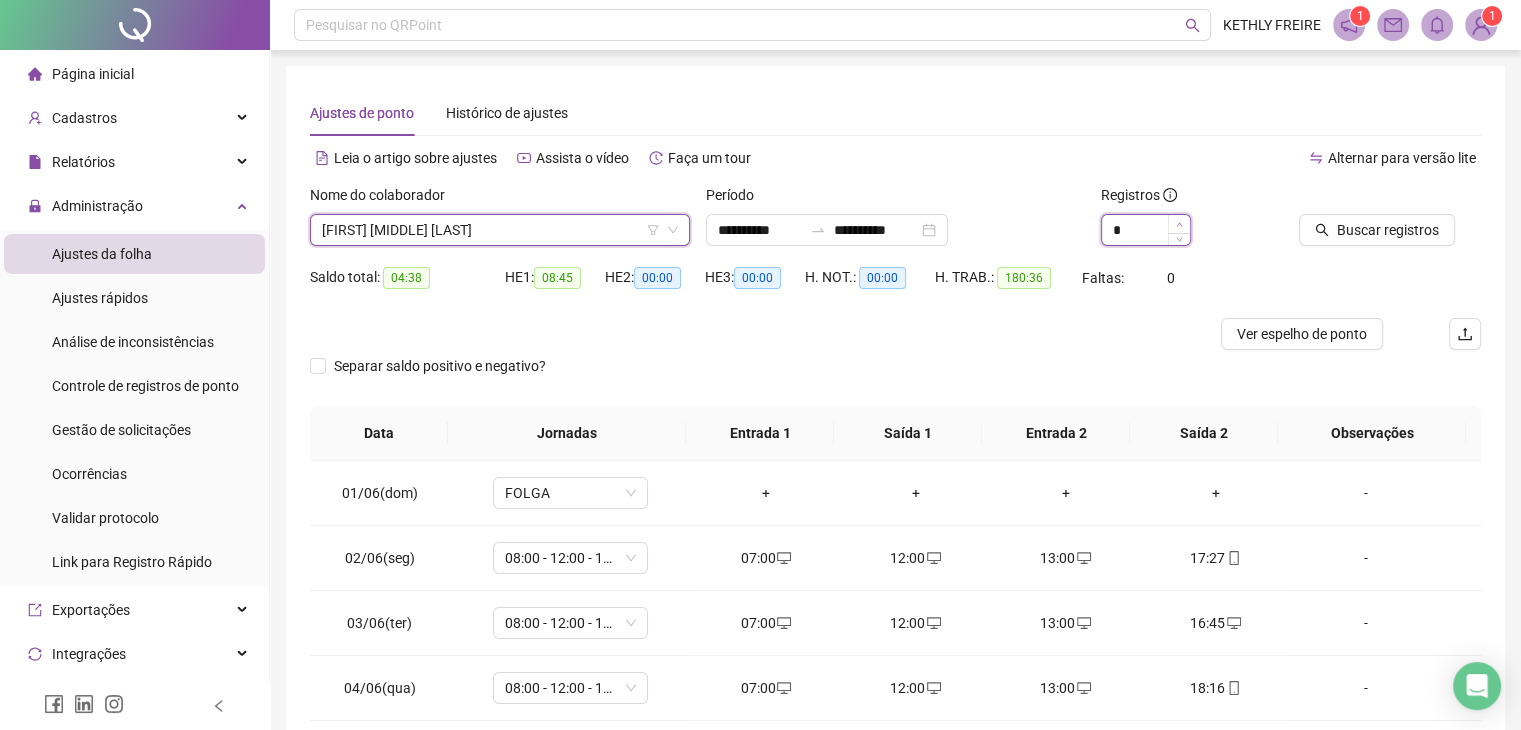 click 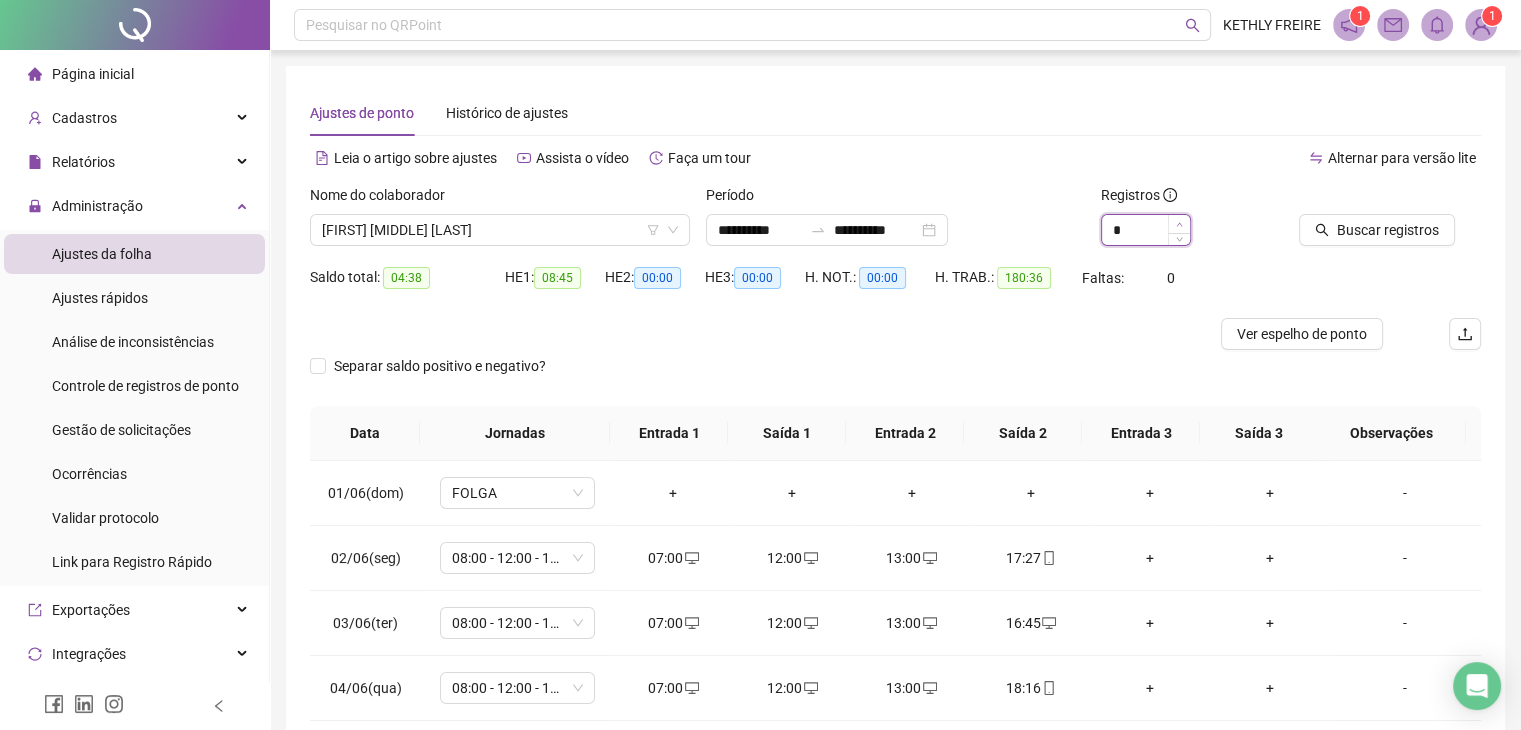 click 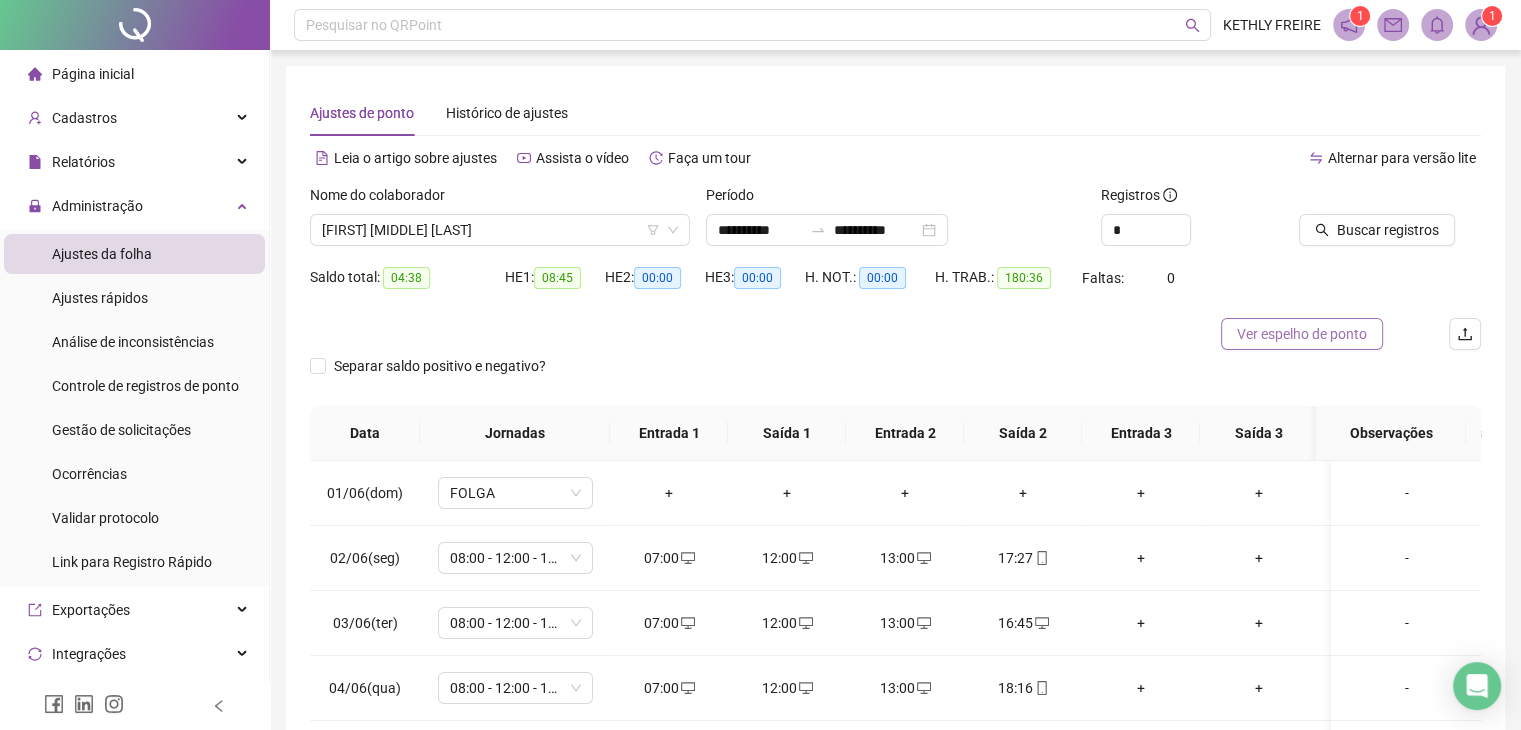 drag, startPoint x: 1282, startPoint y: 330, endPoint x: 1265, endPoint y: 329, distance: 17.029387 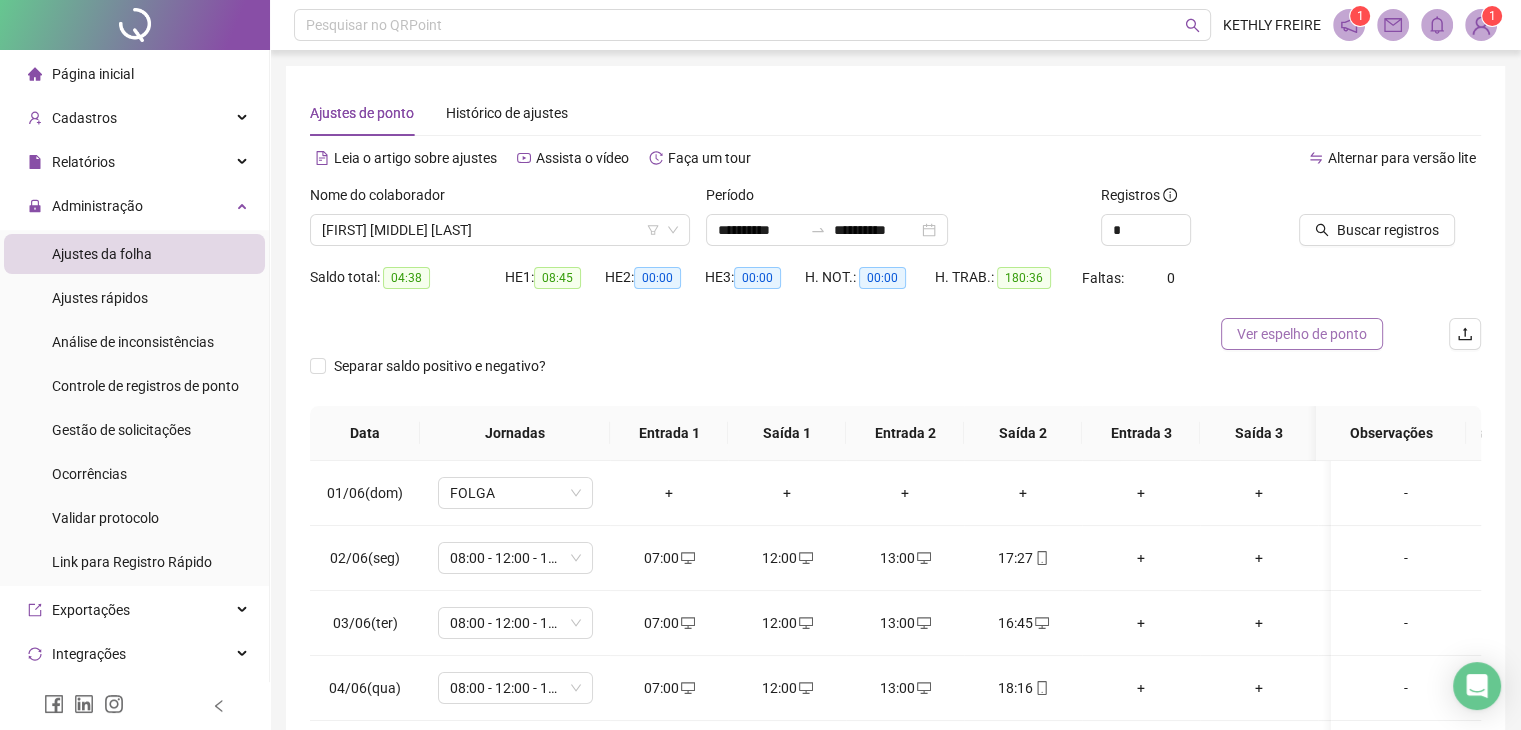 click on "Ver espelho de ponto" at bounding box center [1302, 334] 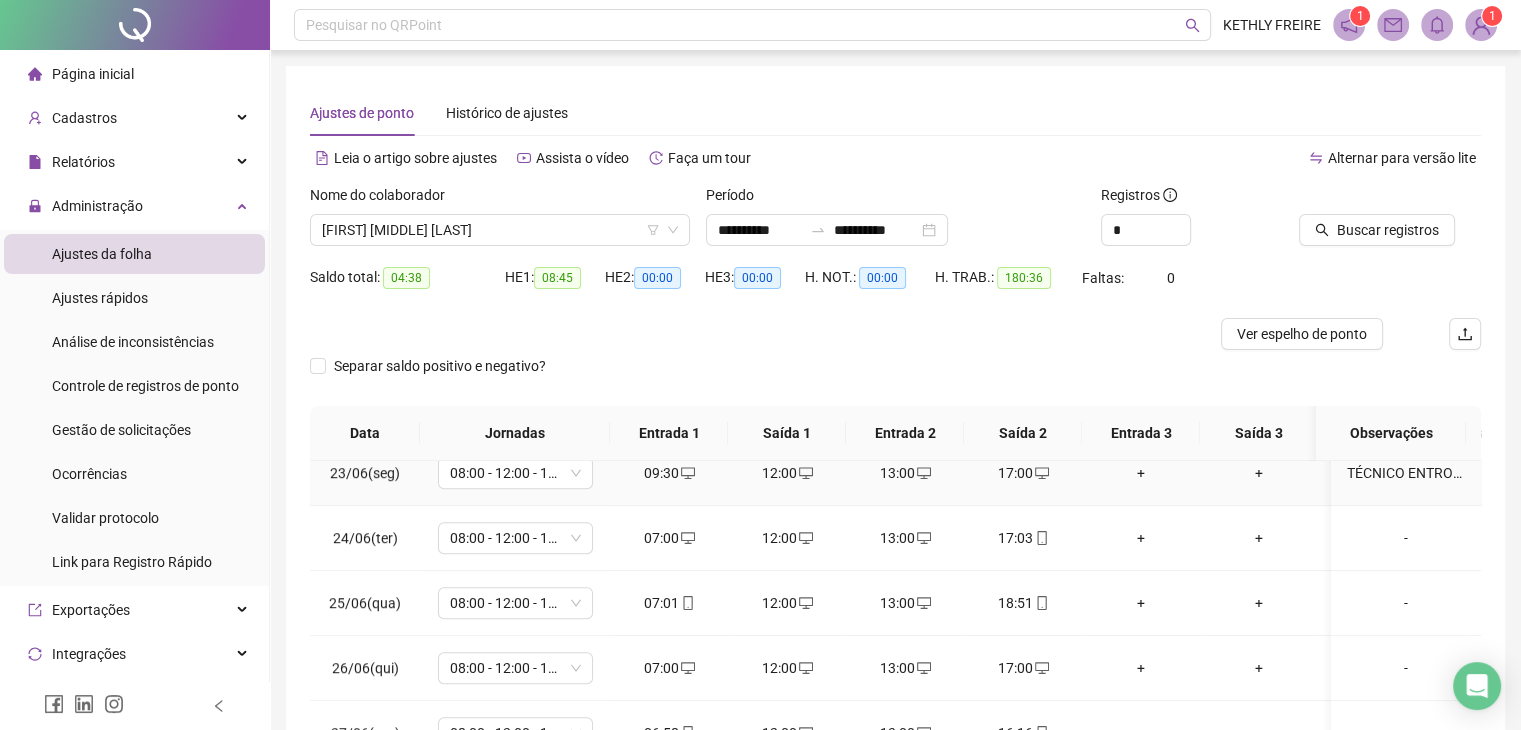 scroll, scrollTop: 1532, scrollLeft: 0, axis: vertical 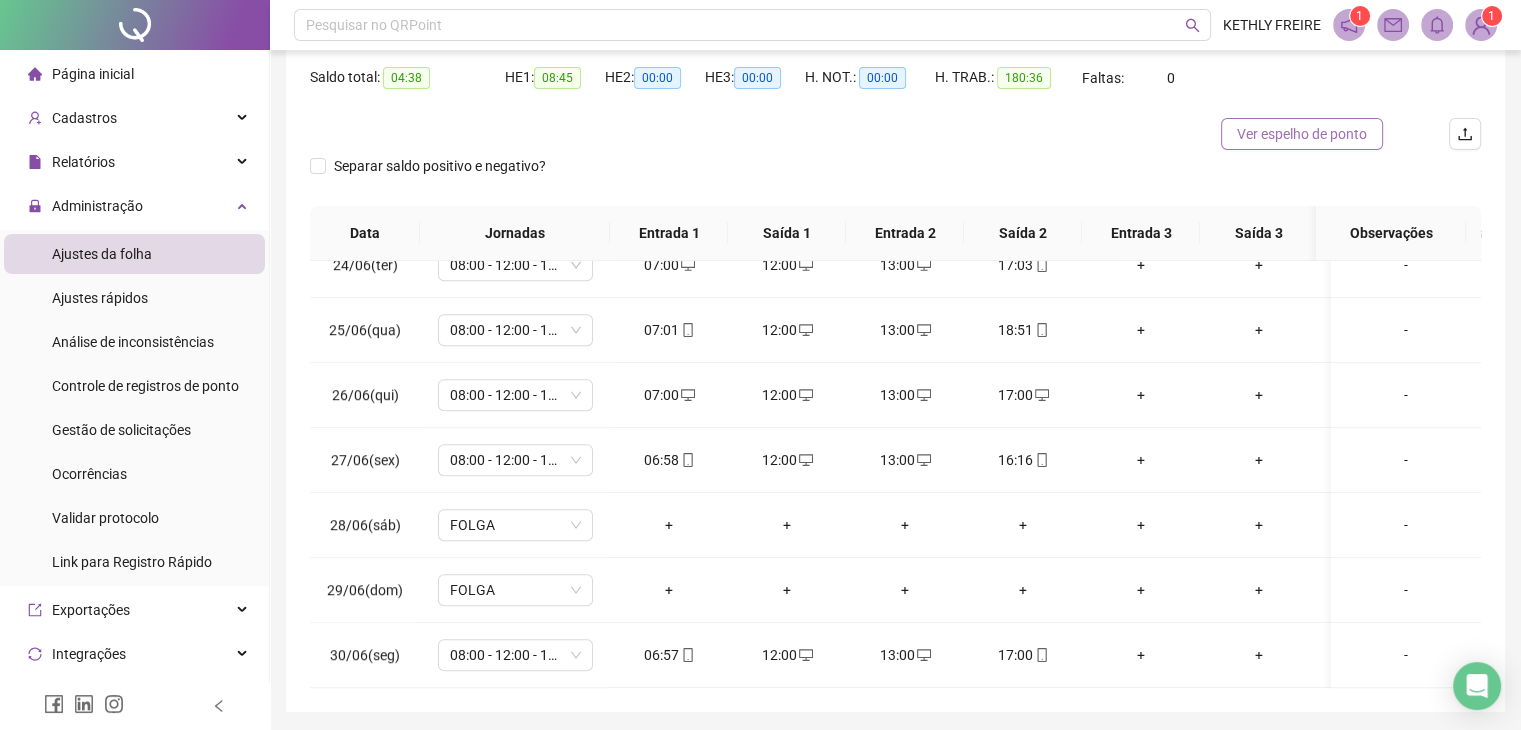 click on "Ver espelho de ponto" at bounding box center [1302, 134] 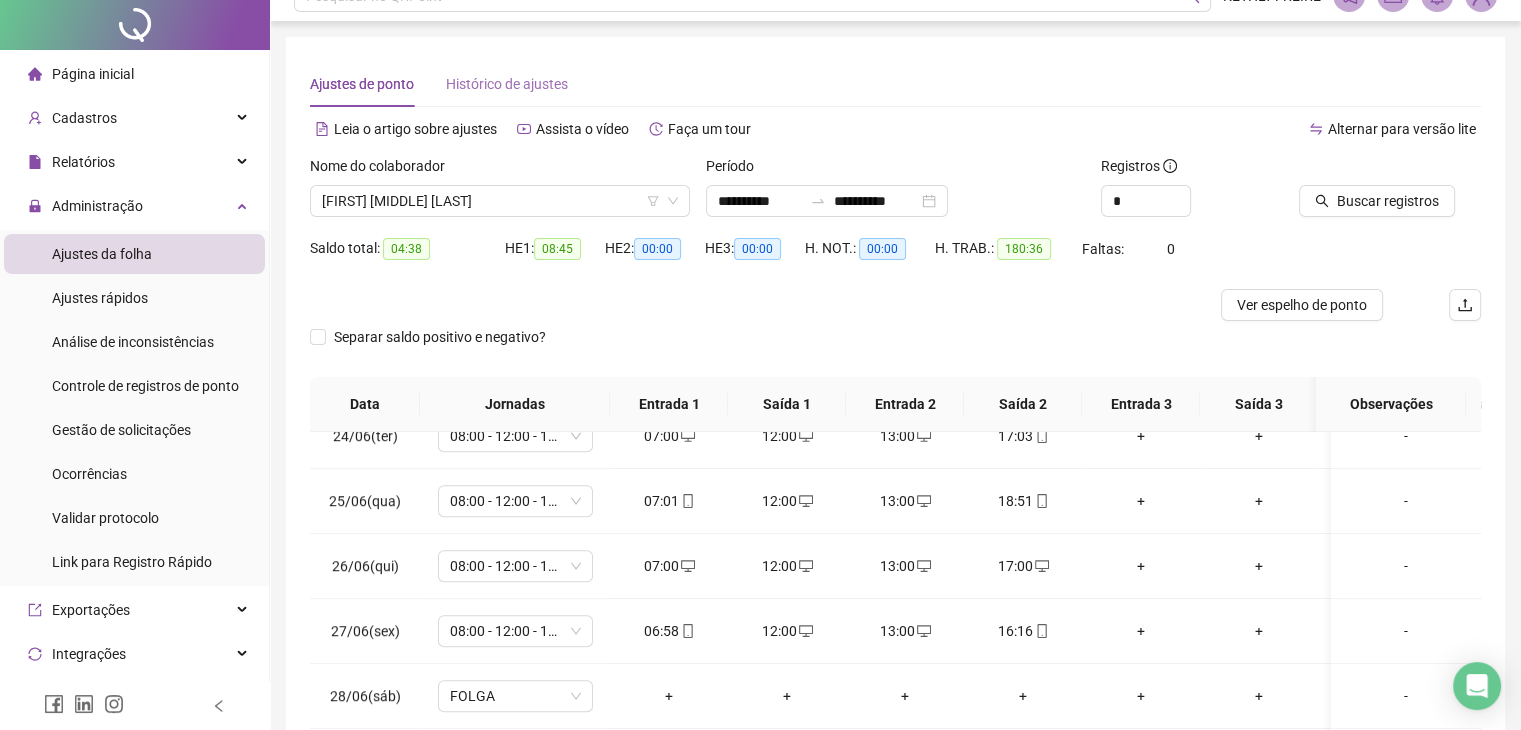 scroll, scrollTop: 0, scrollLeft: 0, axis: both 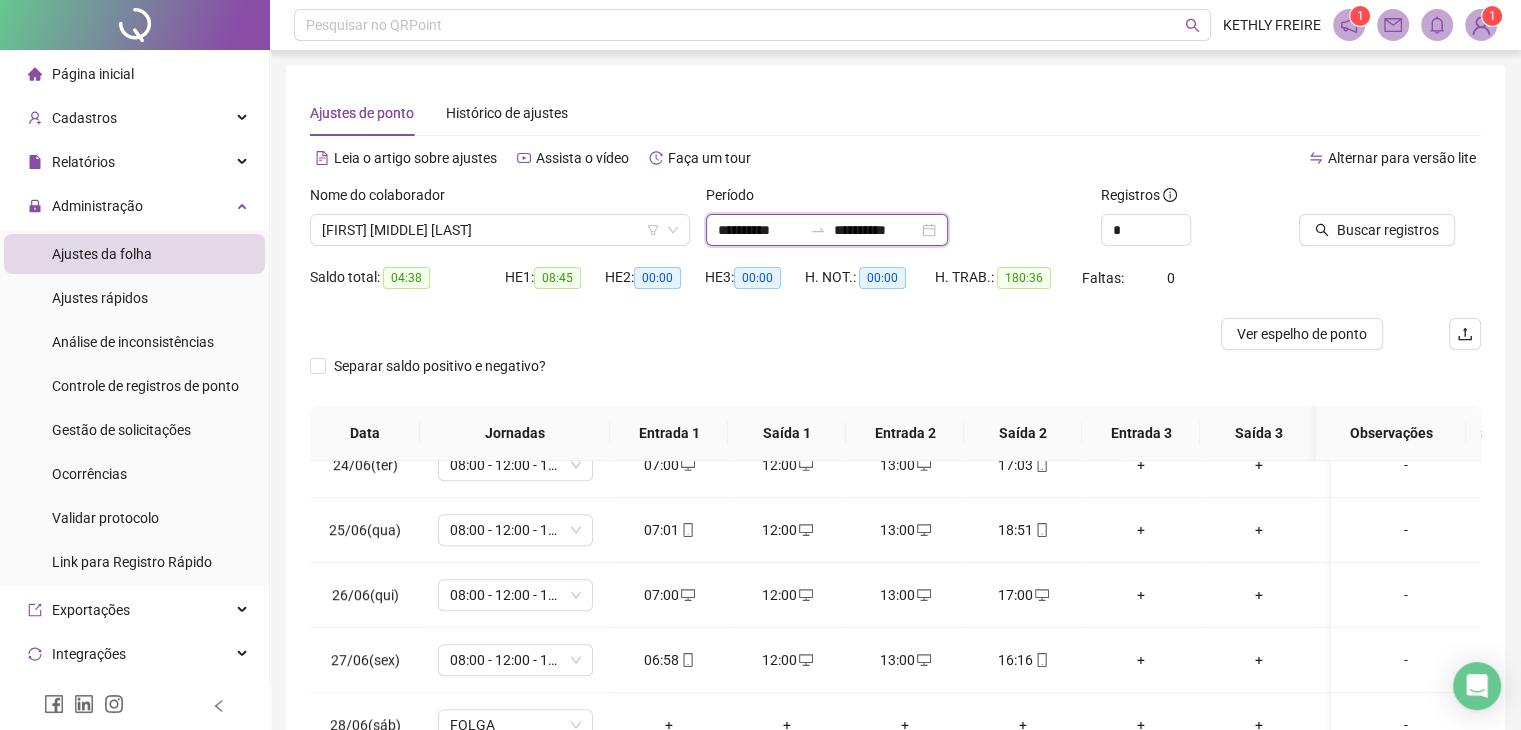click on "**********" at bounding box center (827, 230) 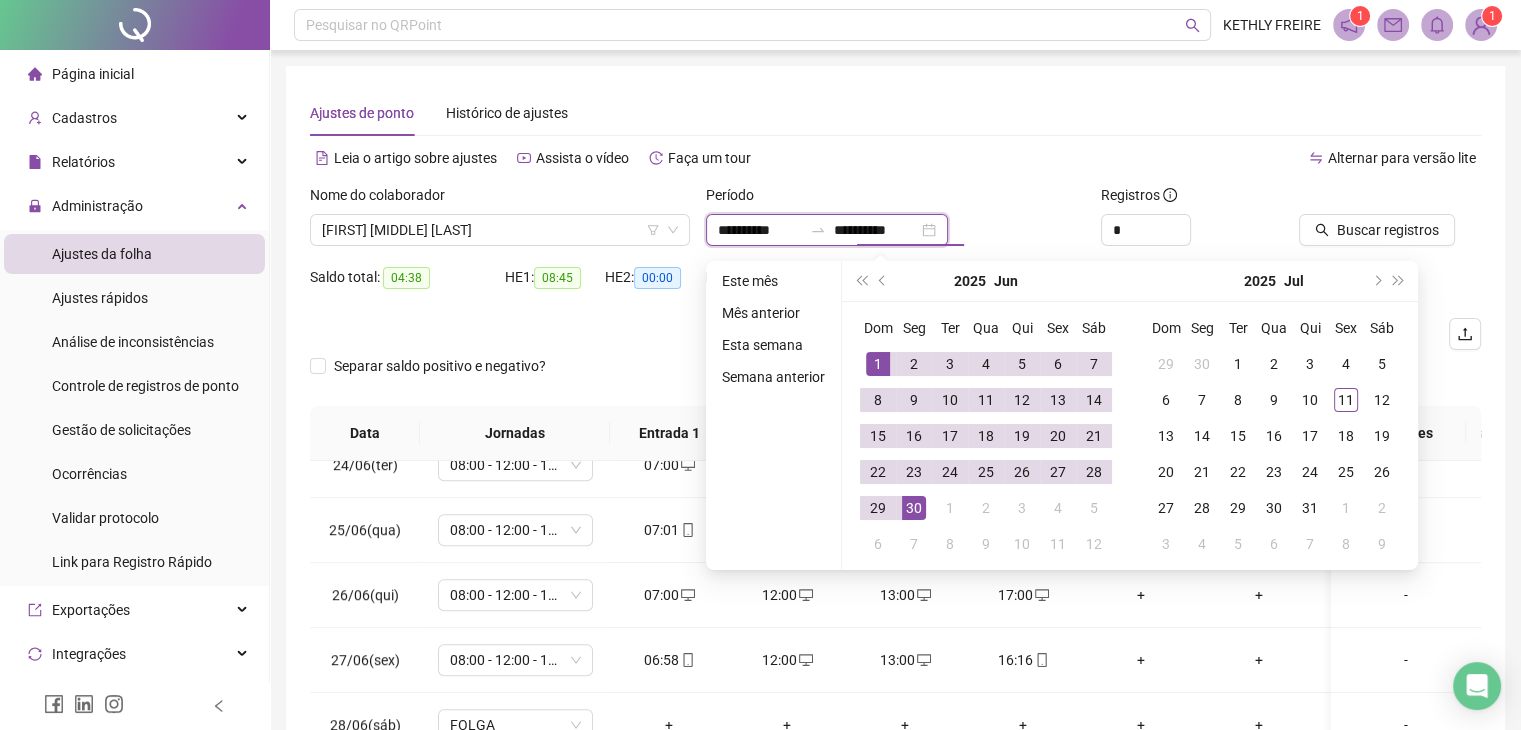 click on "**********" at bounding box center (827, 230) 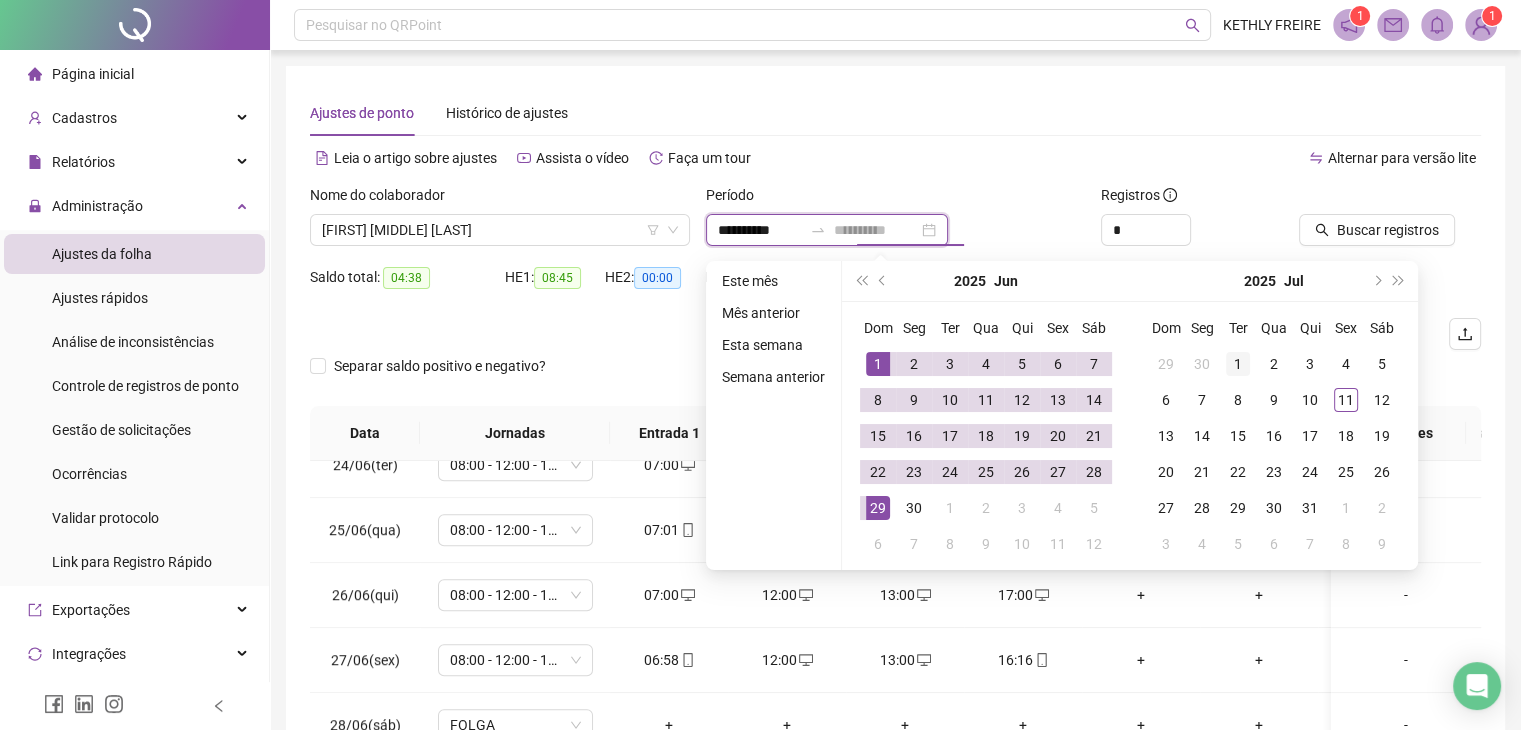 type on "**********" 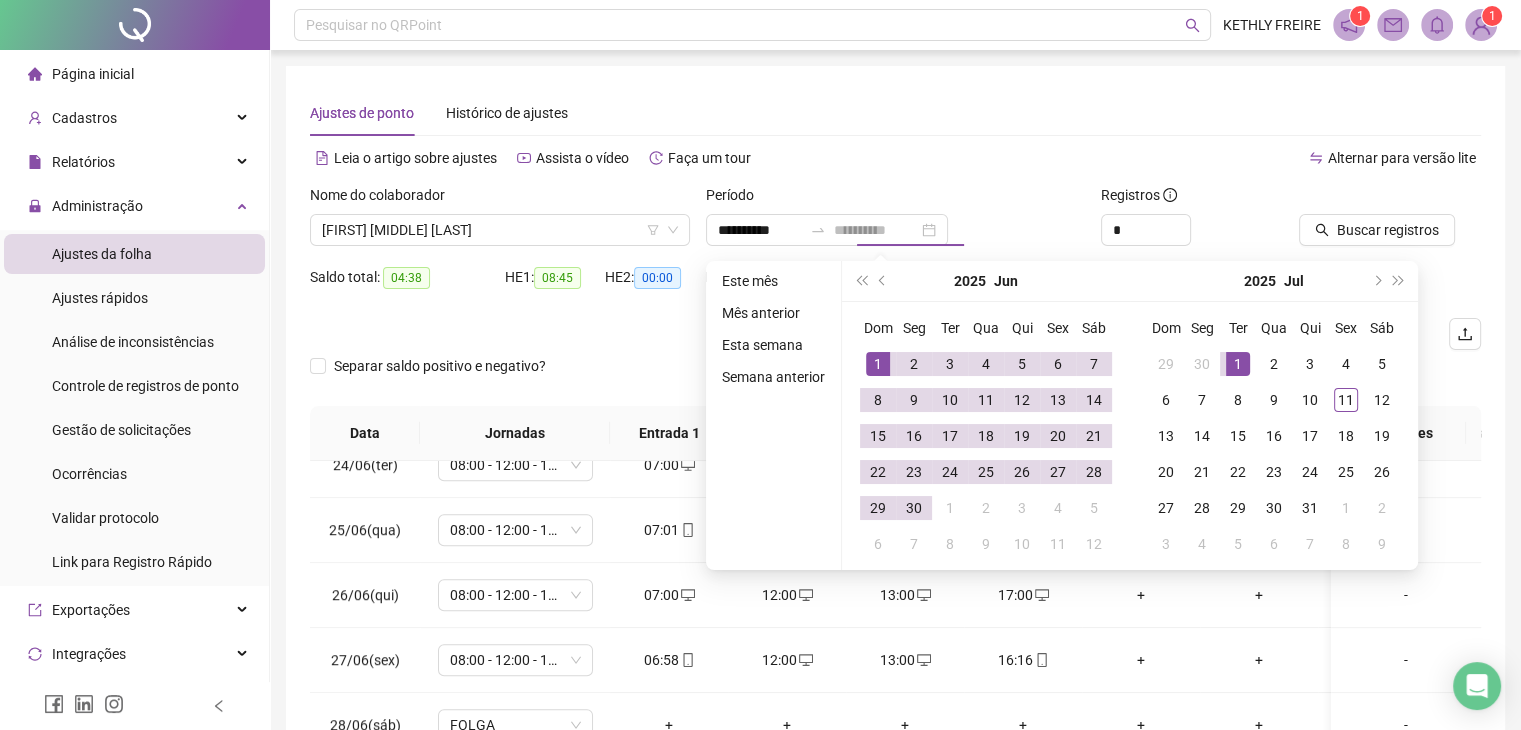click on "1" at bounding box center (1238, 364) 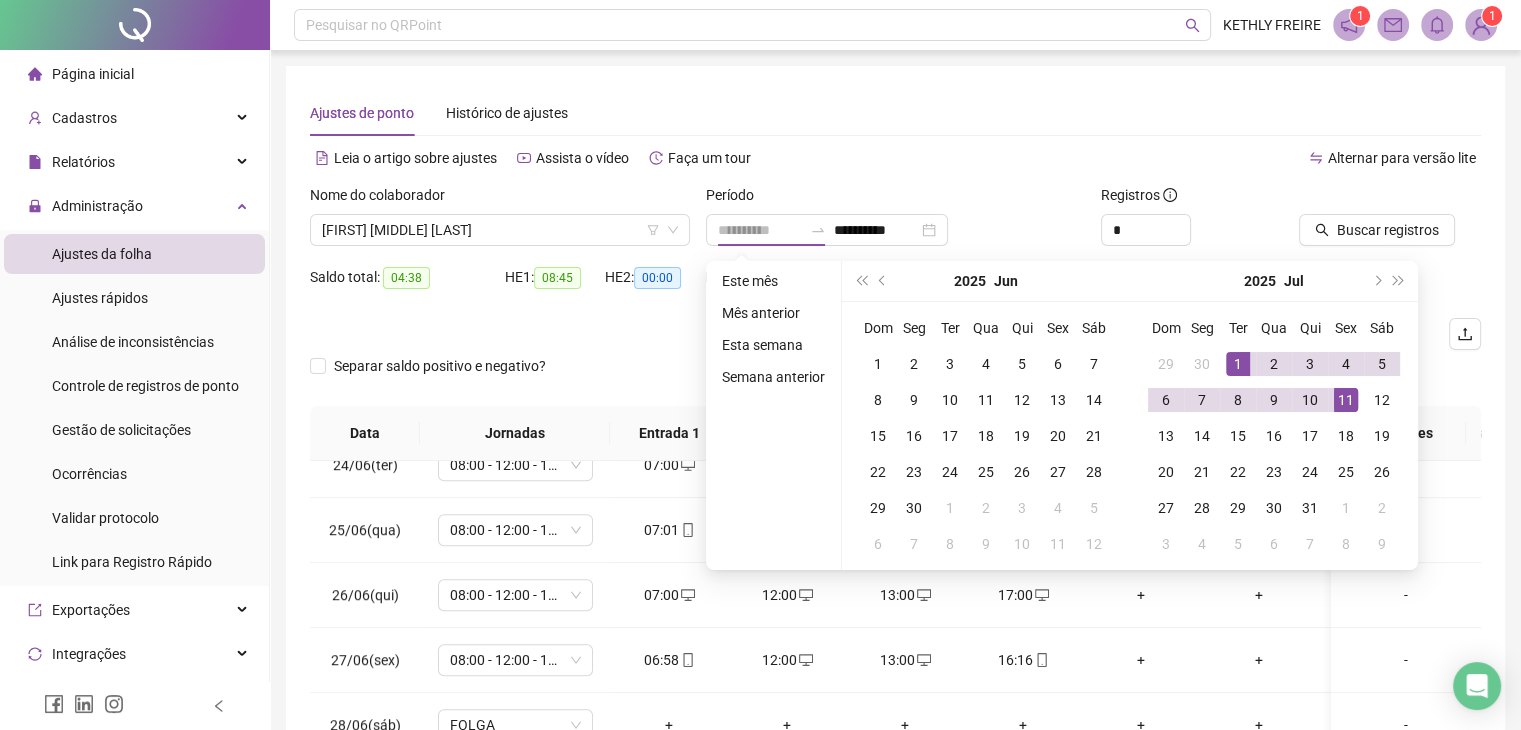 click on "11" at bounding box center [1346, 400] 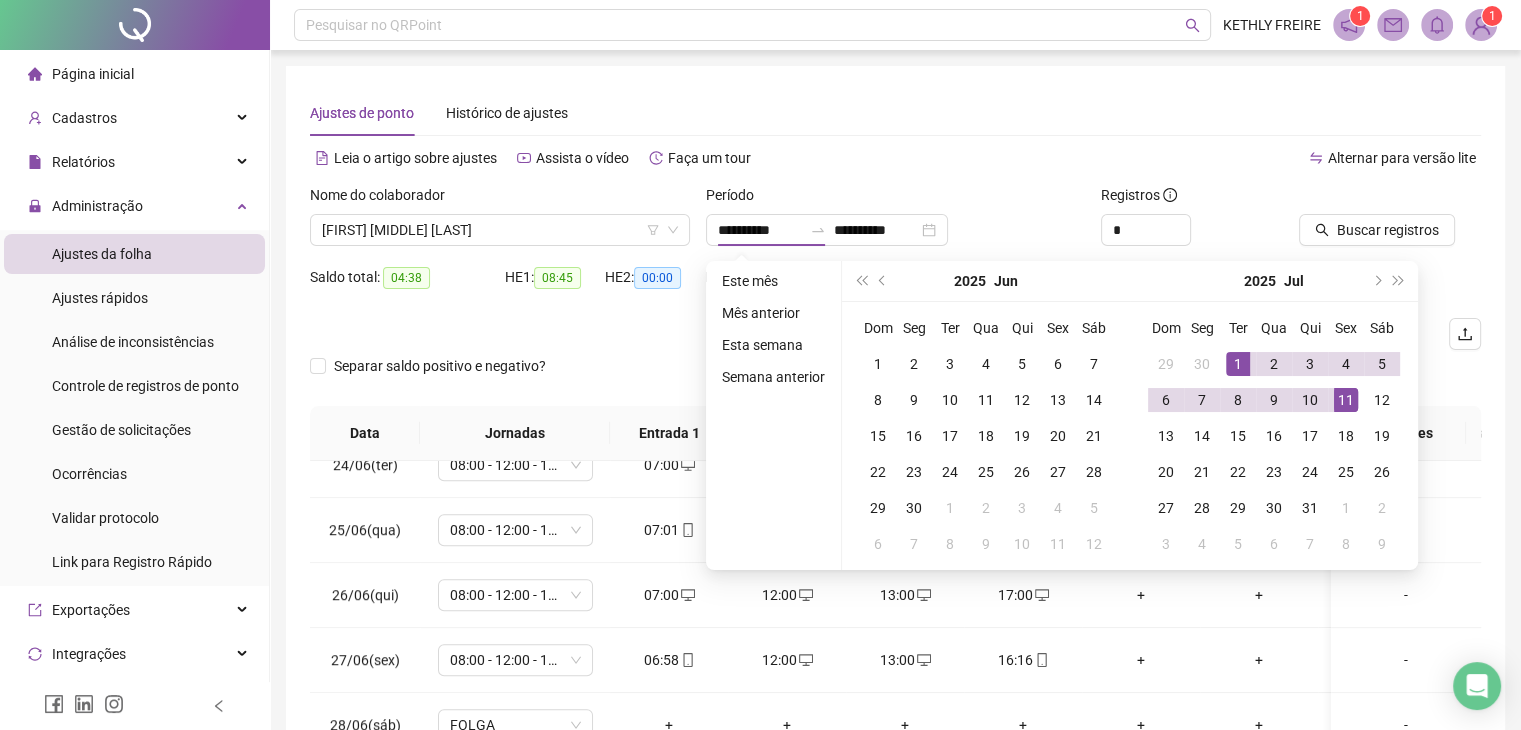 type on "**********" 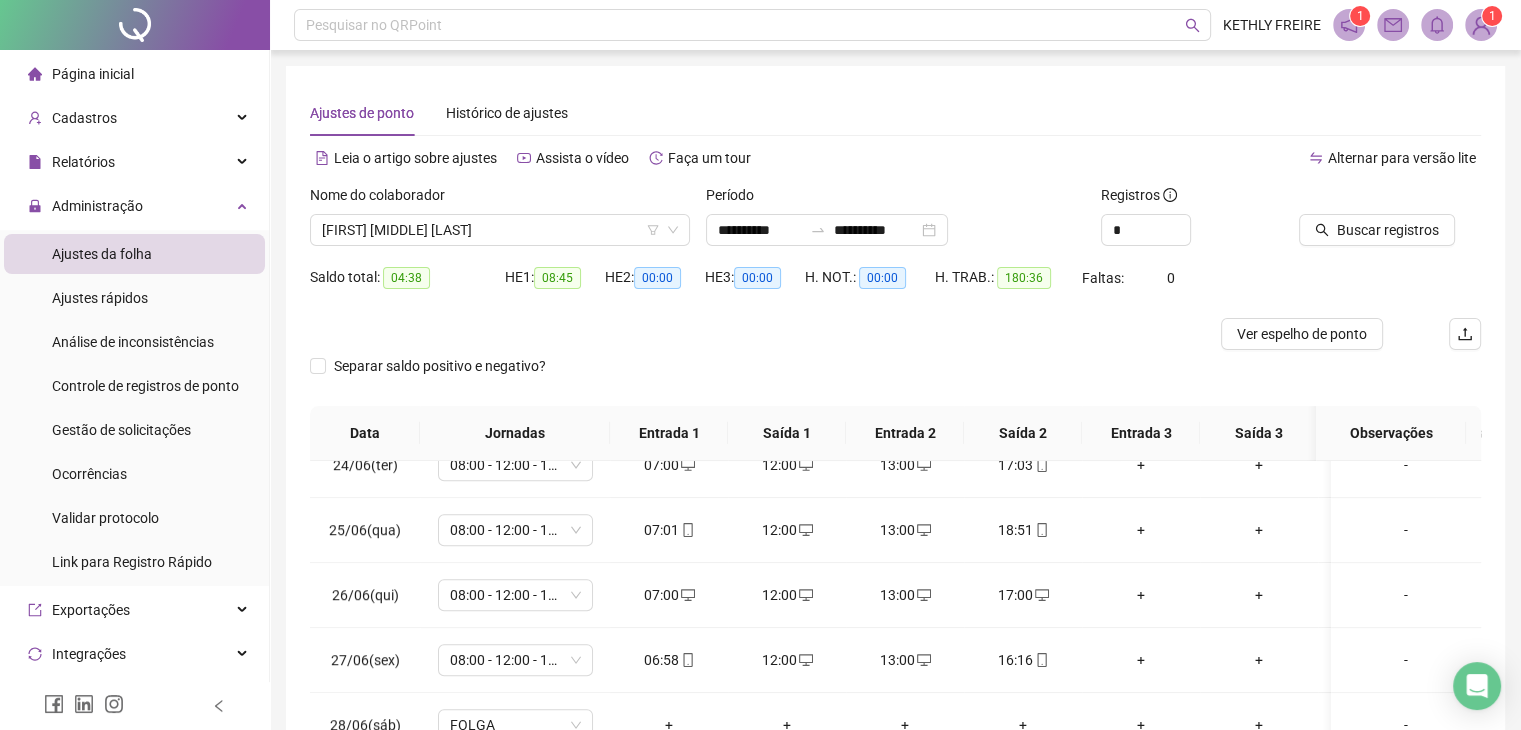 click at bounding box center [1365, 199] 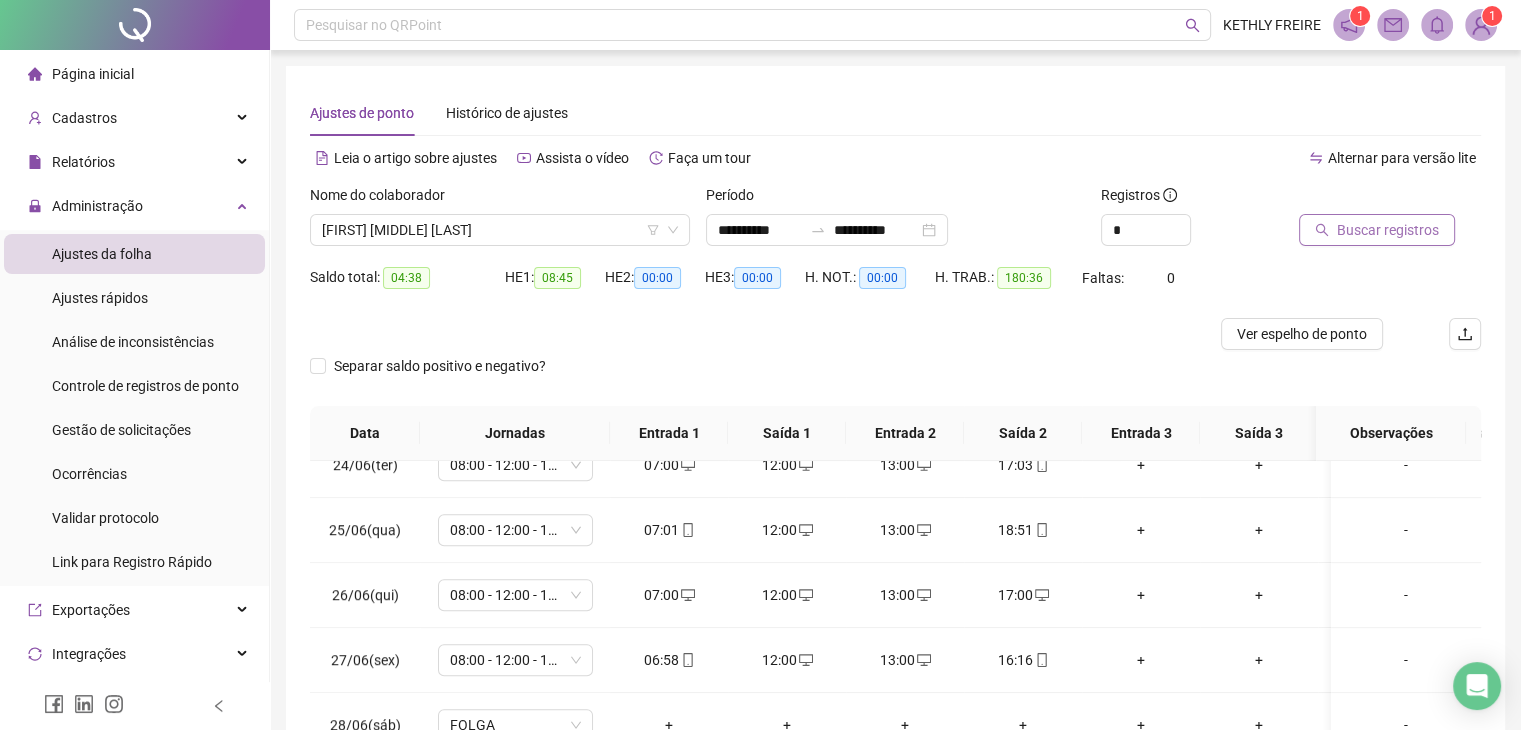 click on "Buscar registros" at bounding box center (1388, 230) 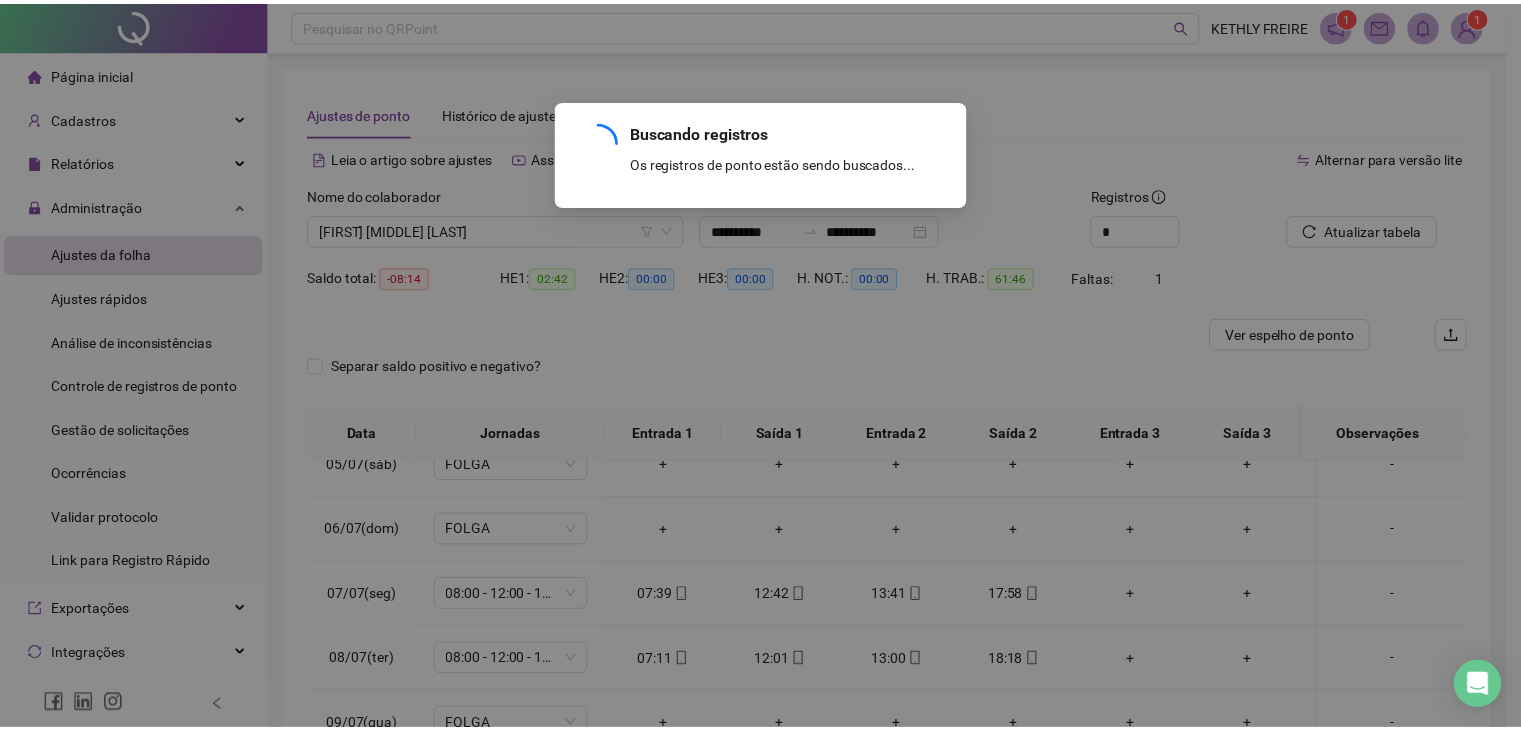 scroll, scrollTop: 300, scrollLeft: 0, axis: vertical 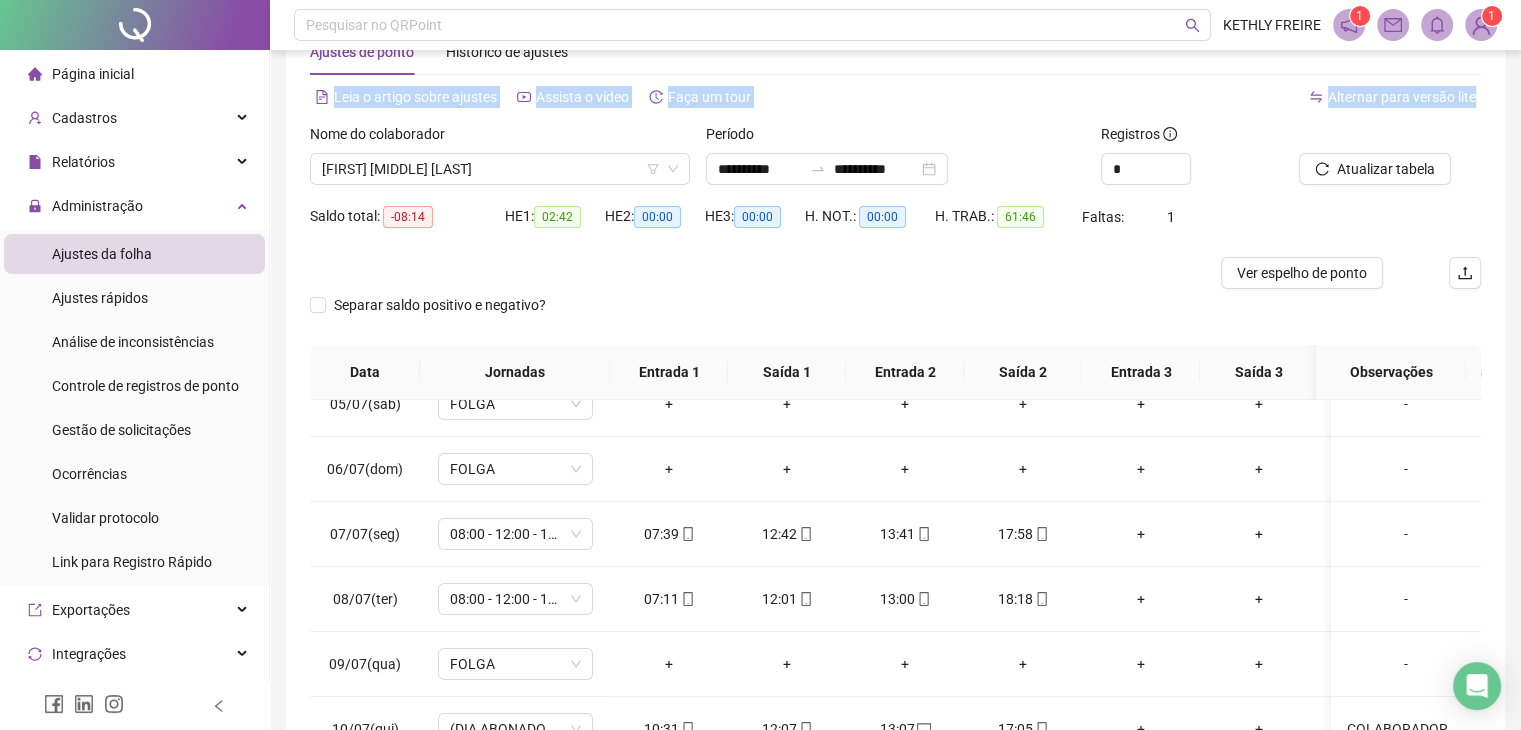 drag, startPoint x: 1516, startPoint y: 87, endPoint x: 1535, endPoint y: 1, distance: 88.07383 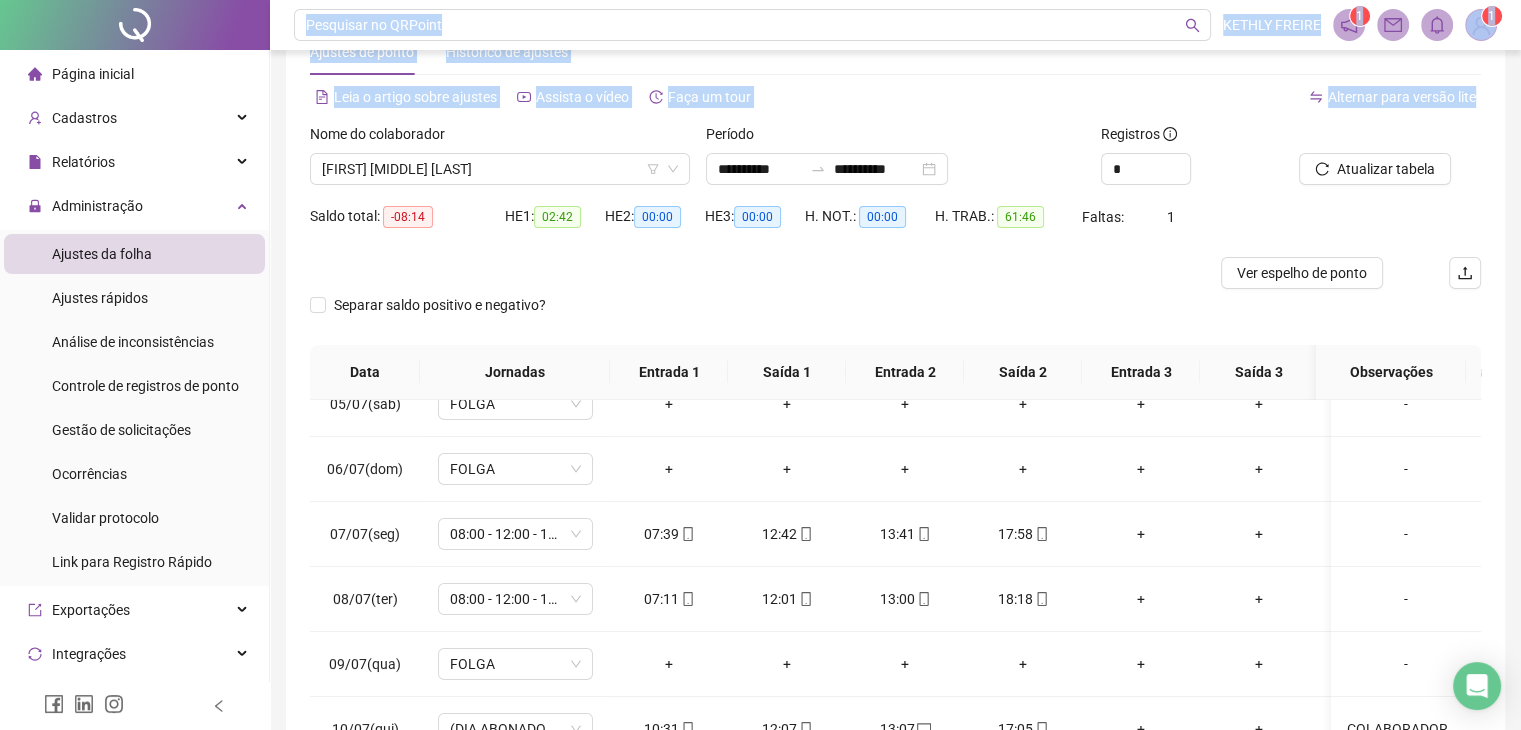 scroll, scrollTop: 23, scrollLeft: 0, axis: vertical 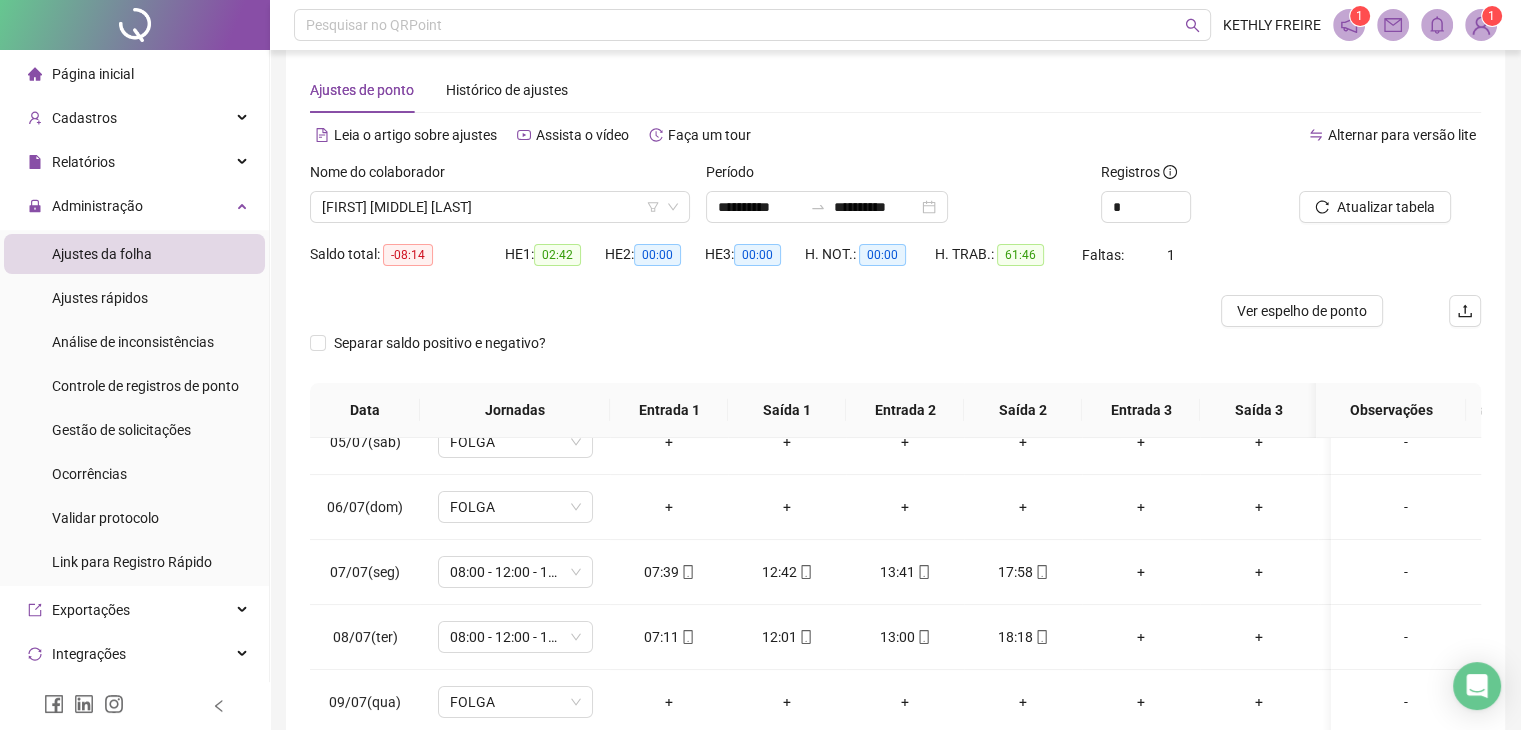 click on "Nome do colaborador [FIRST] [MIDDLE] [LAST]" at bounding box center (500, 200) 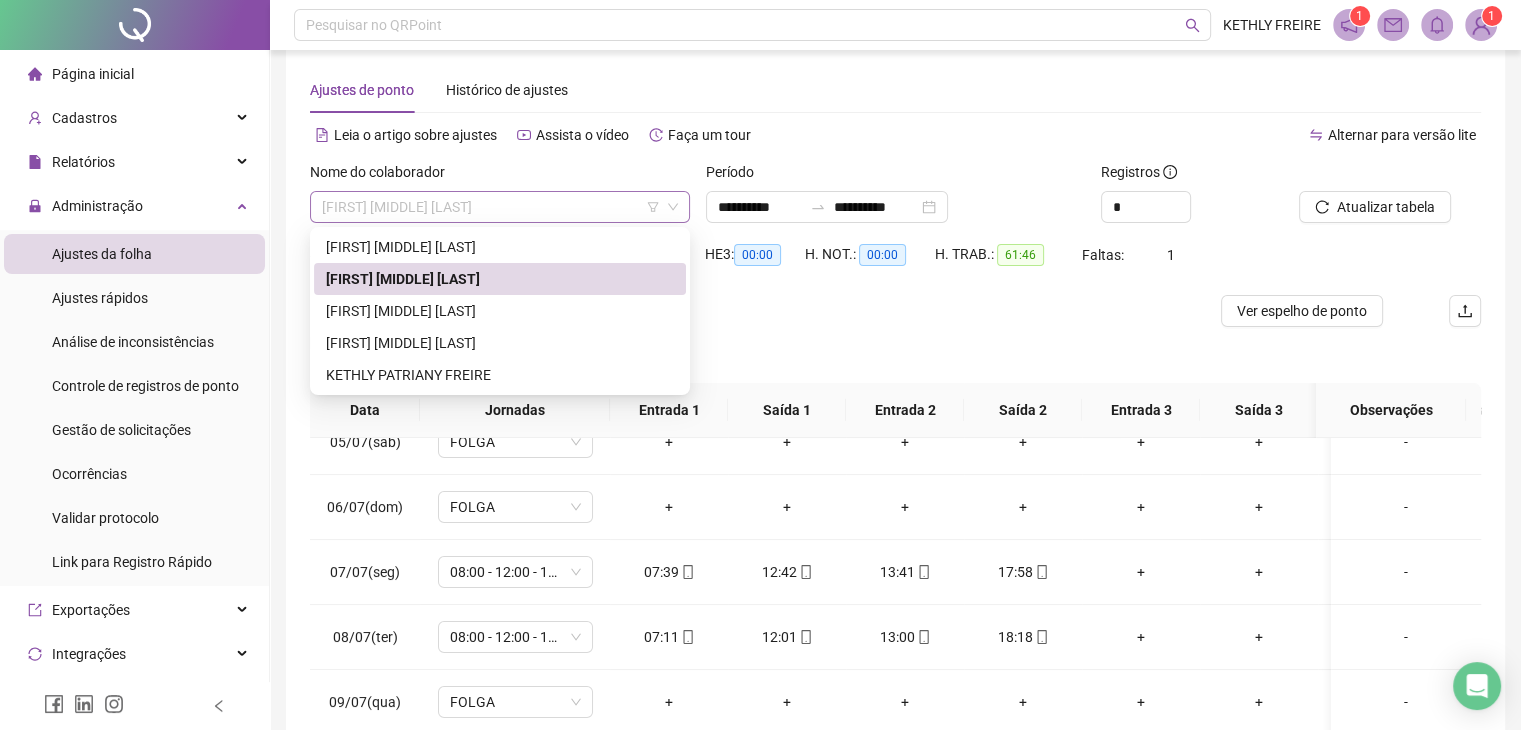 click on "[FIRST] [MIDDLE] [LAST]" at bounding box center [500, 207] 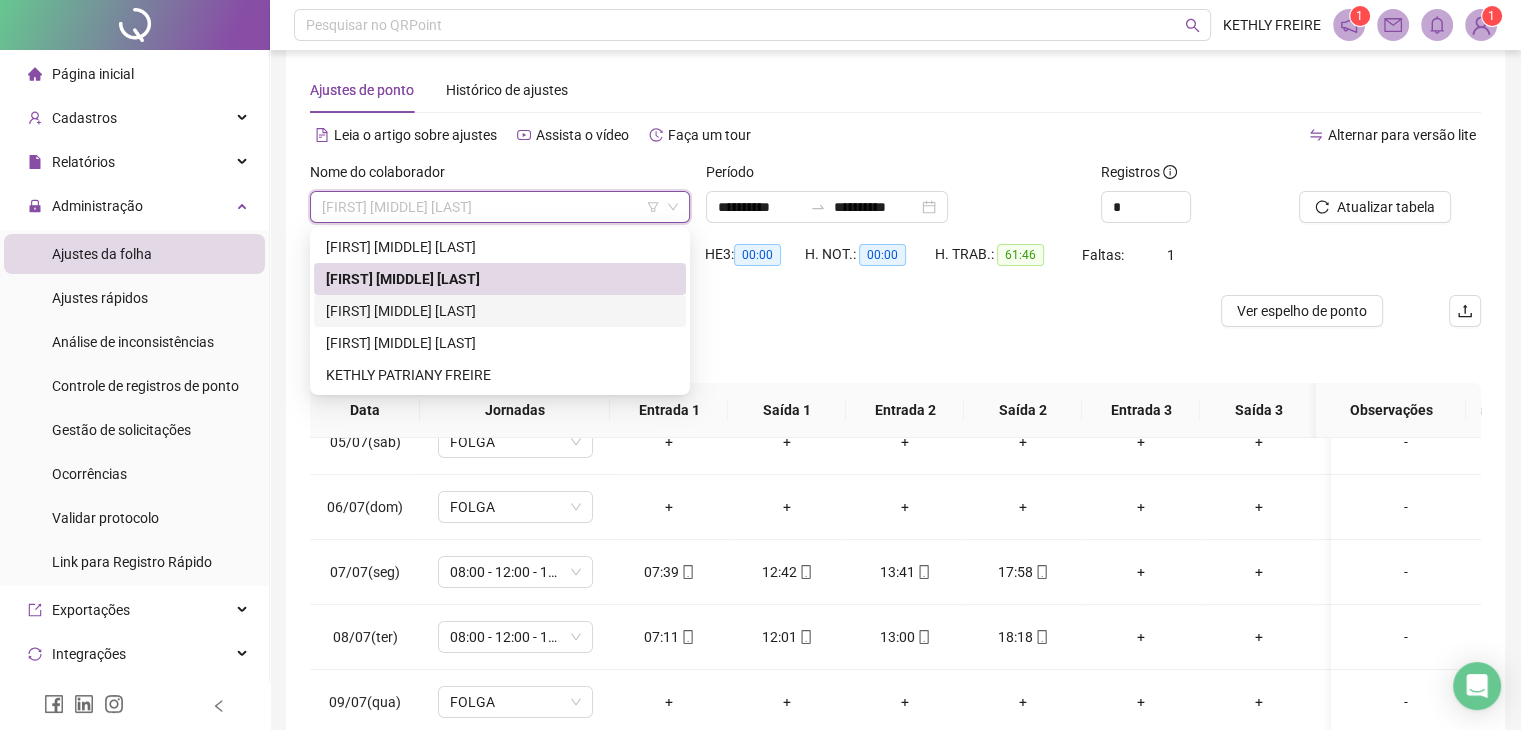 click on "[FIRST] [MIDDLE] [LAST]" at bounding box center [500, 311] 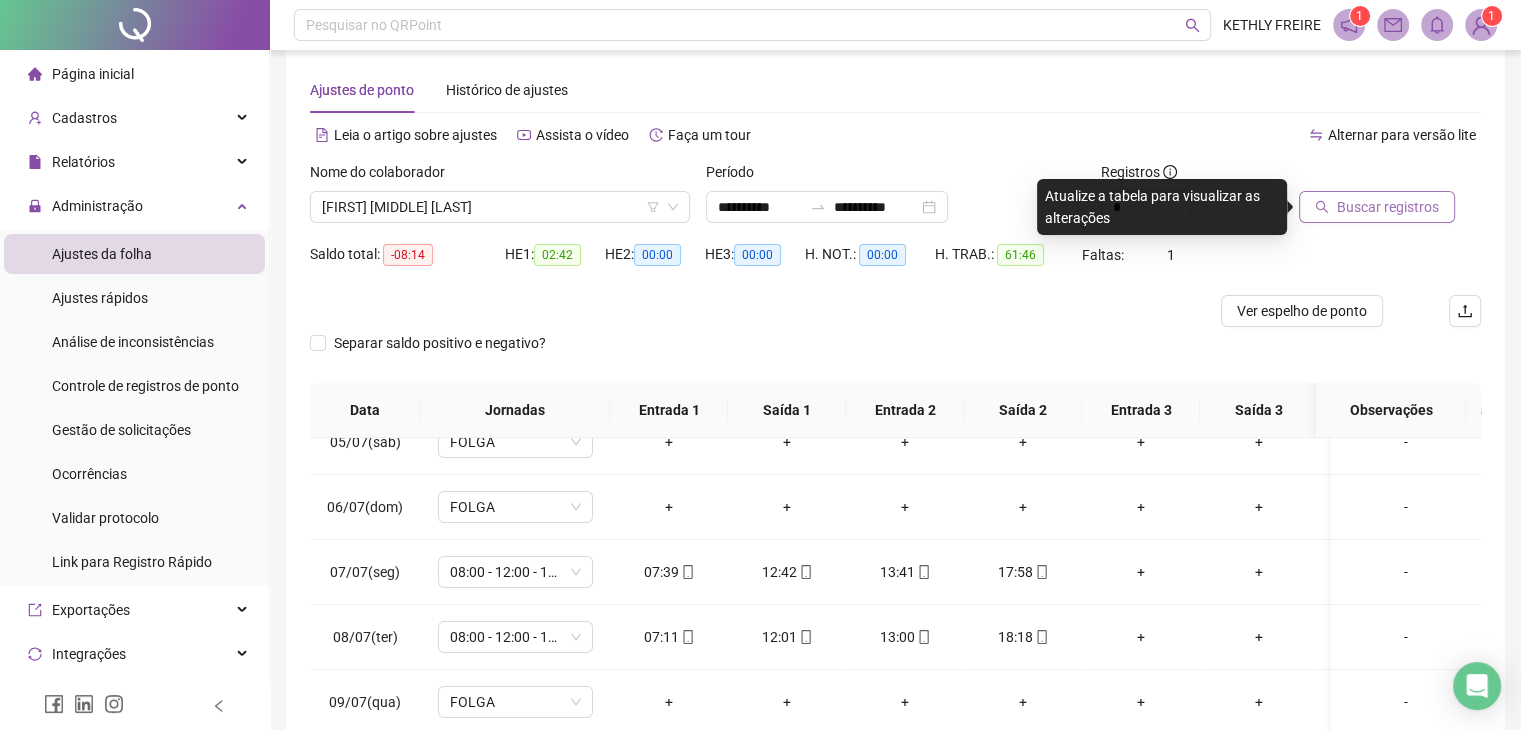 click on "Buscar registros" at bounding box center (1388, 207) 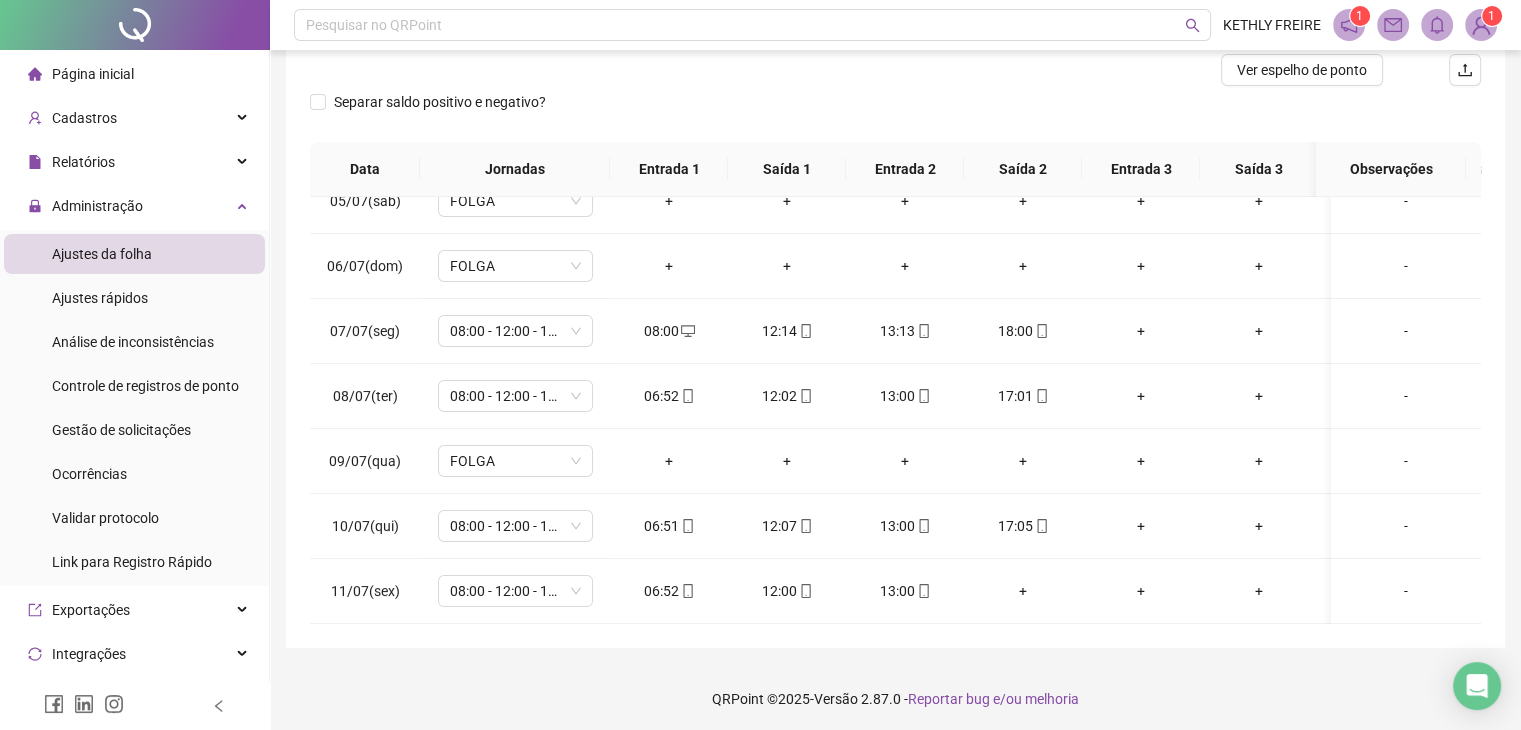 scroll, scrollTop: 268, scrollLeft: 0, axis: vertical 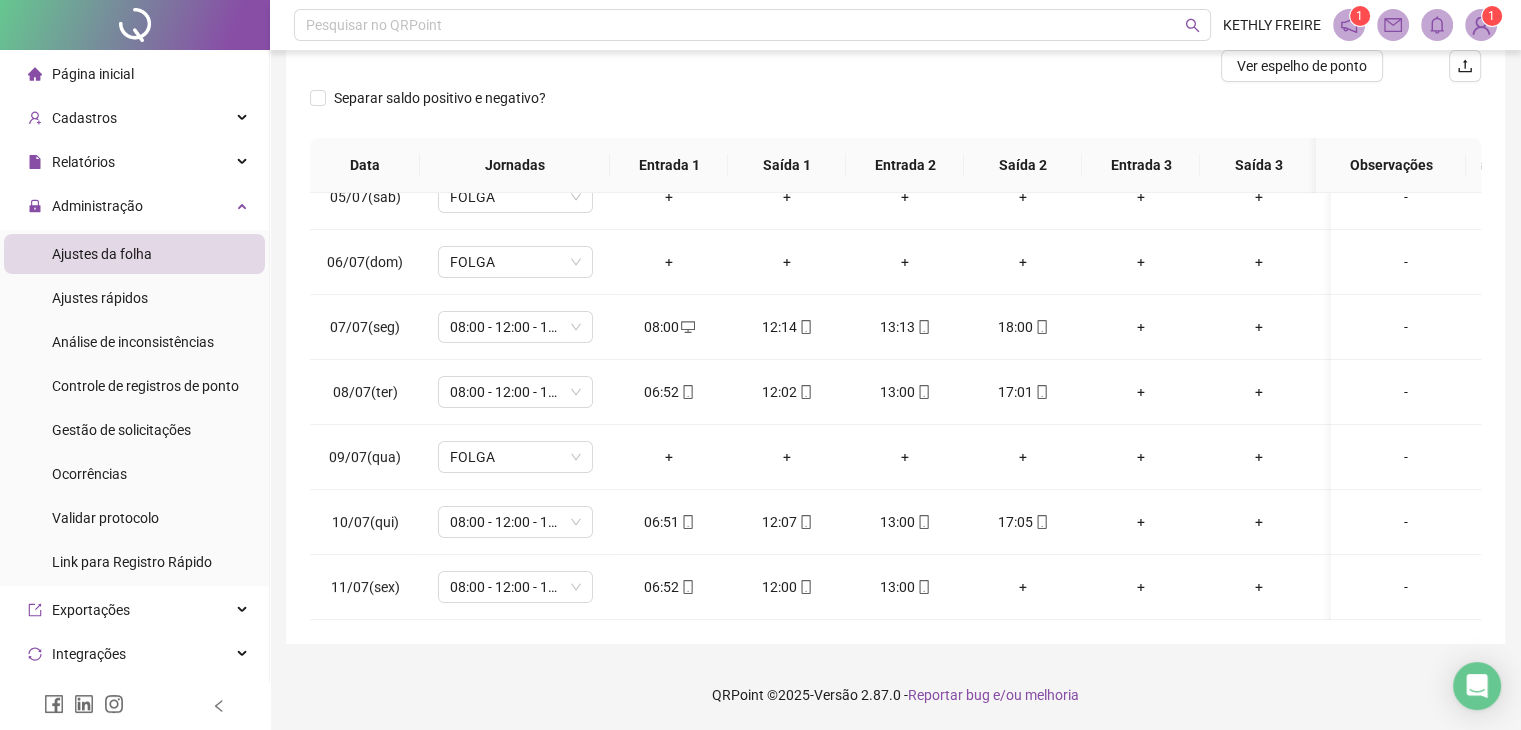 click on "**********" at bounding box center (895, 221) 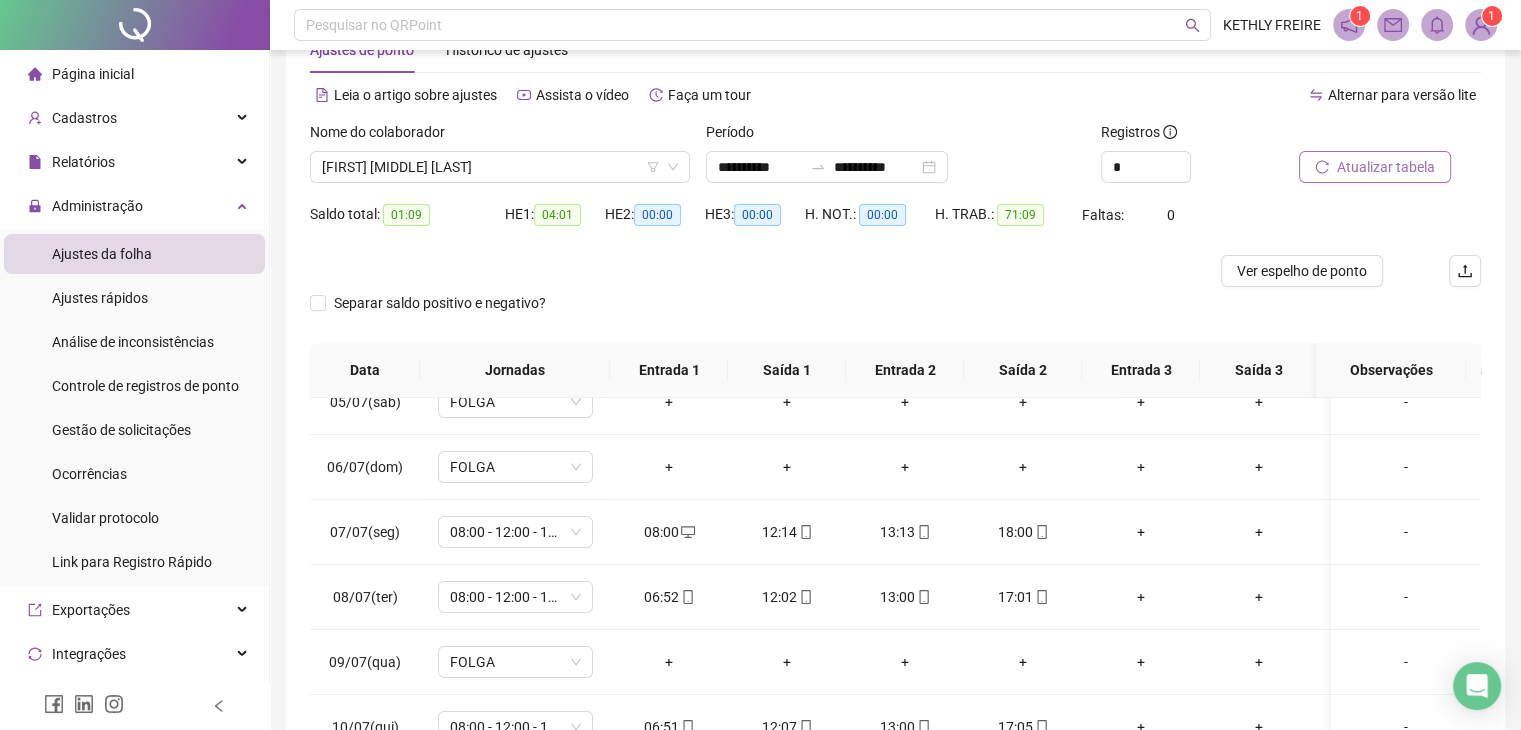 scroll, scrollTop: 37, scrollLeft: 0, axis: vertical 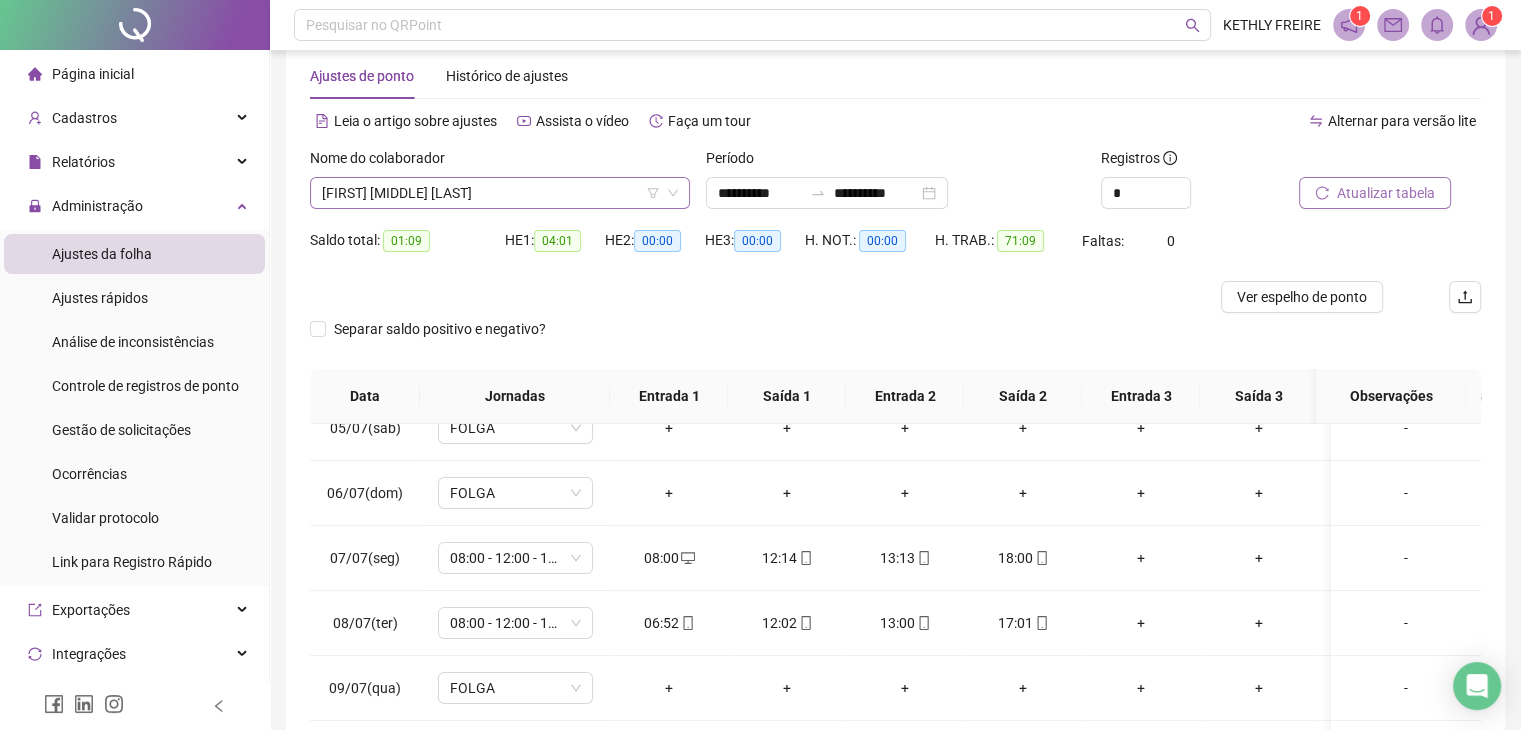 drag, startPoint x: 502, startPoint y: 173, endPoint x: 493, endPoint y: 192, distance: 21.023796 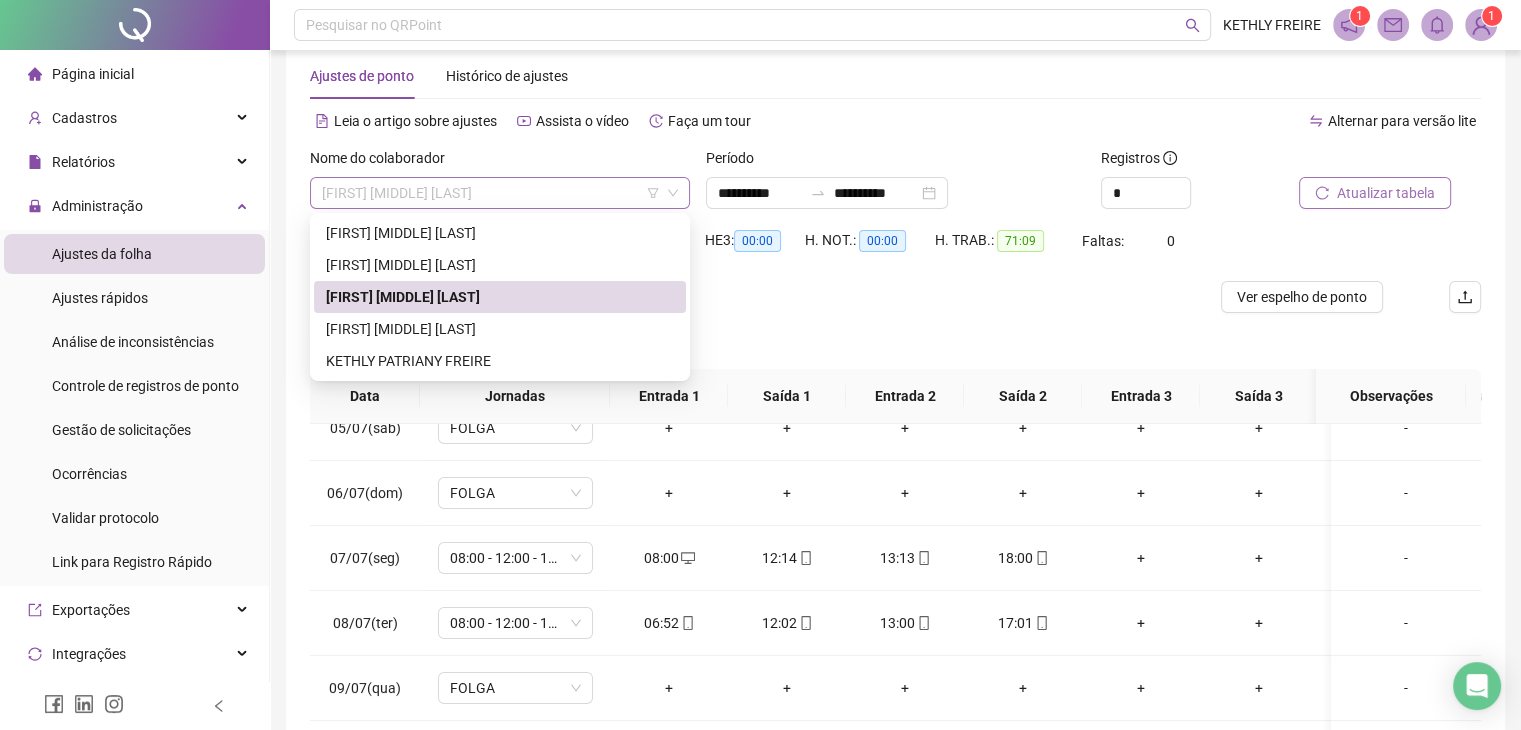 click on "[FIRST] [MIDDLE] [LAST]" at bounding box center [500, 193] 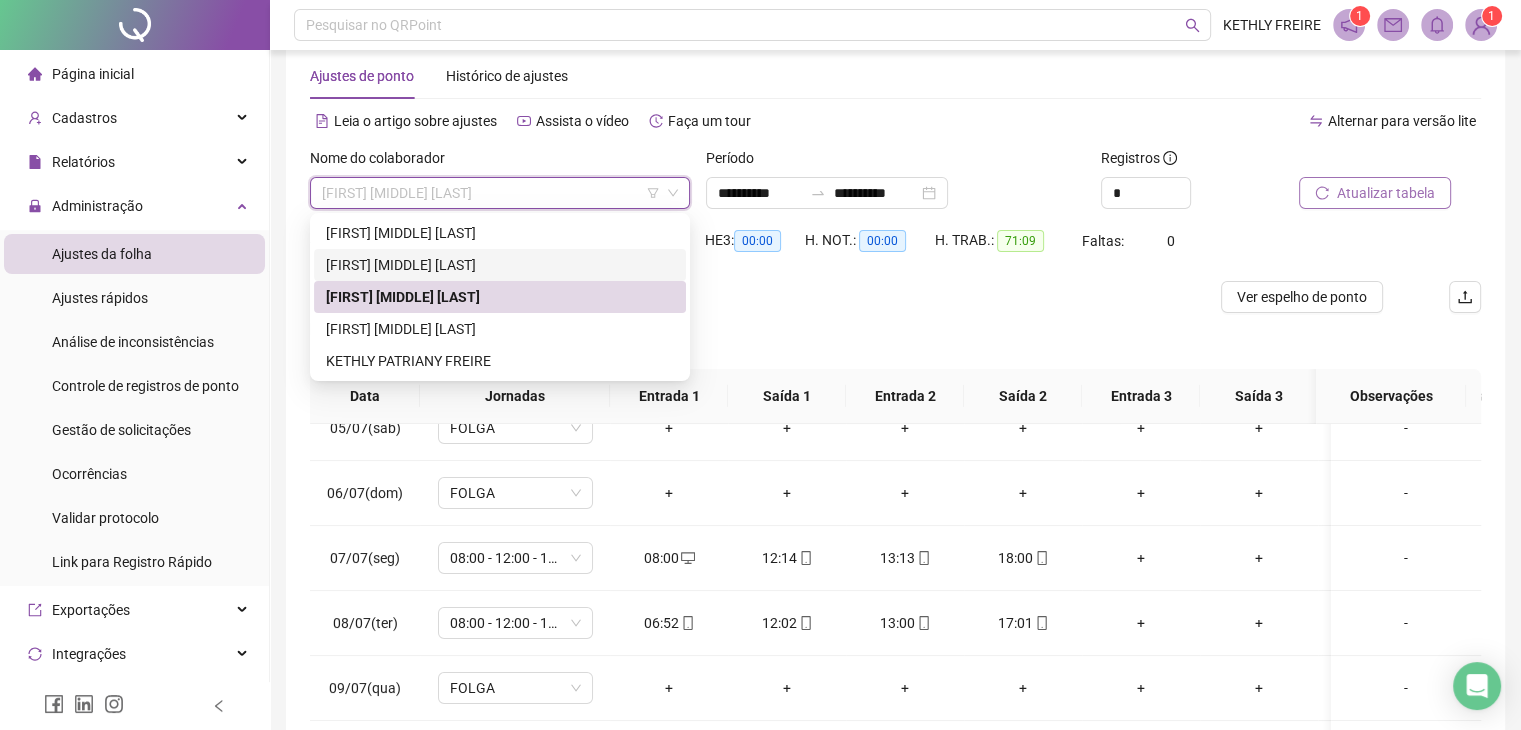 click on "[FIRST] [MIDDLE] [LAST]" at bounding box center (500, 265) 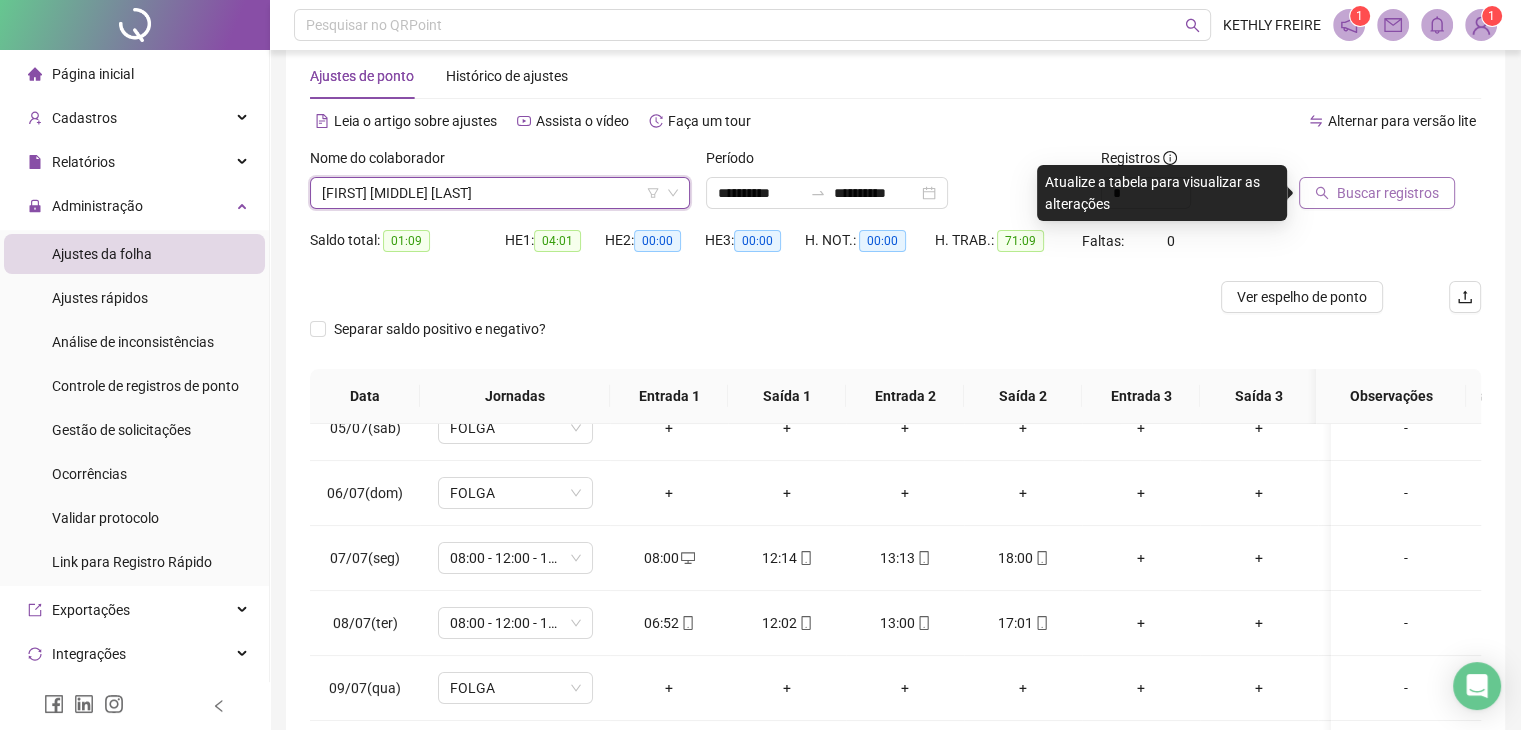 click on "Buscar registros" at bounding box center [1388, 193] 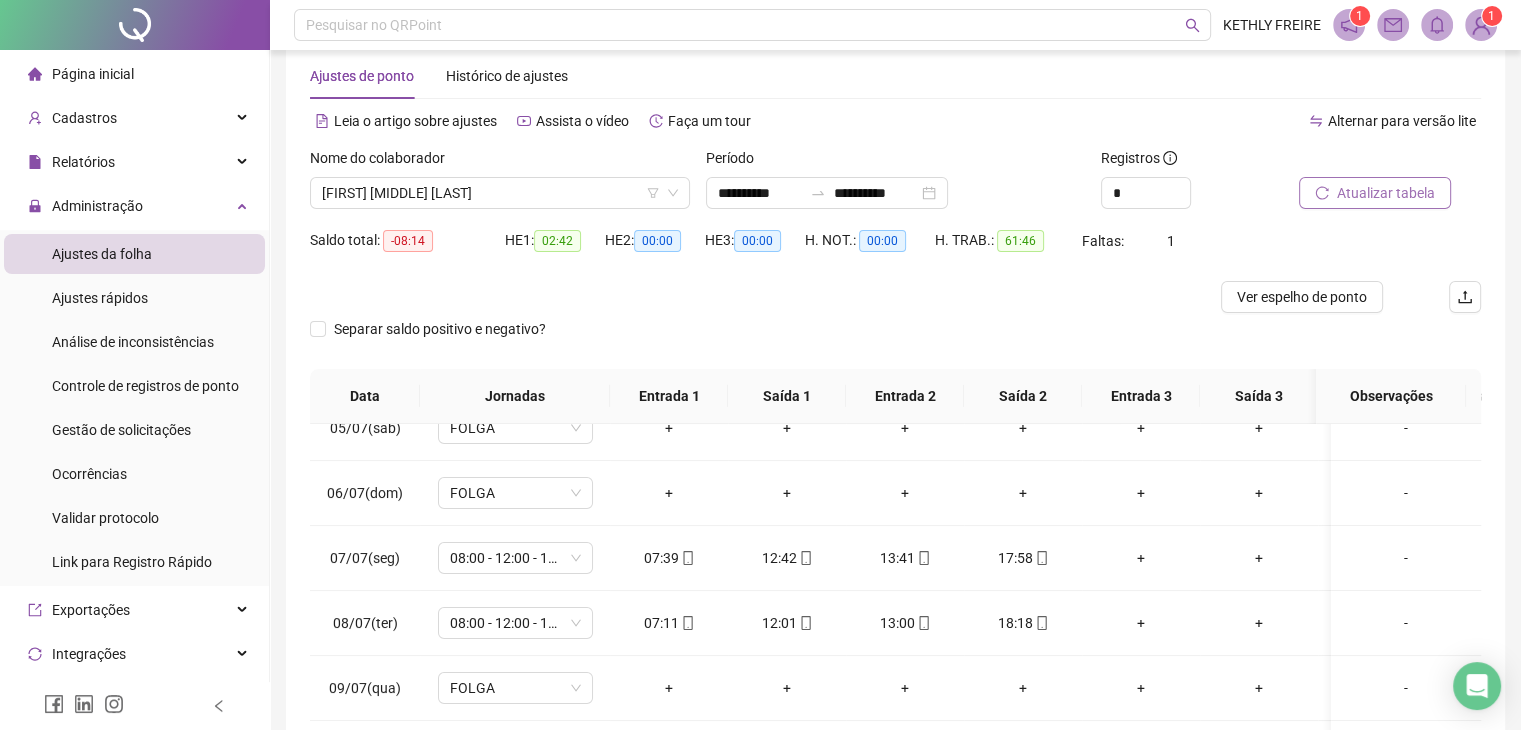 click on "Atualizar tabela" at bounding box center (1386, 193) 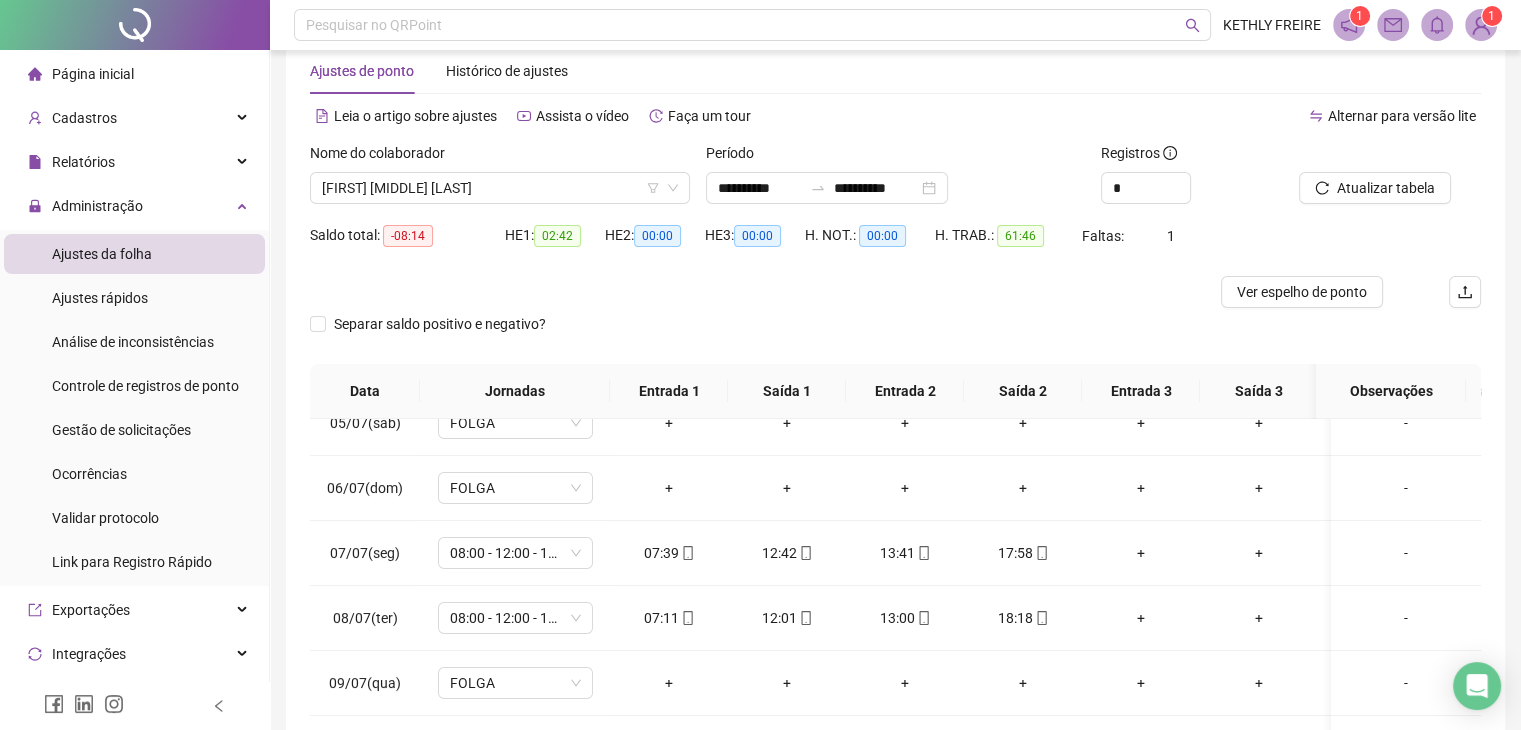 scroll, scrollTop: 19, scrollLeft: 0, axis: vertical 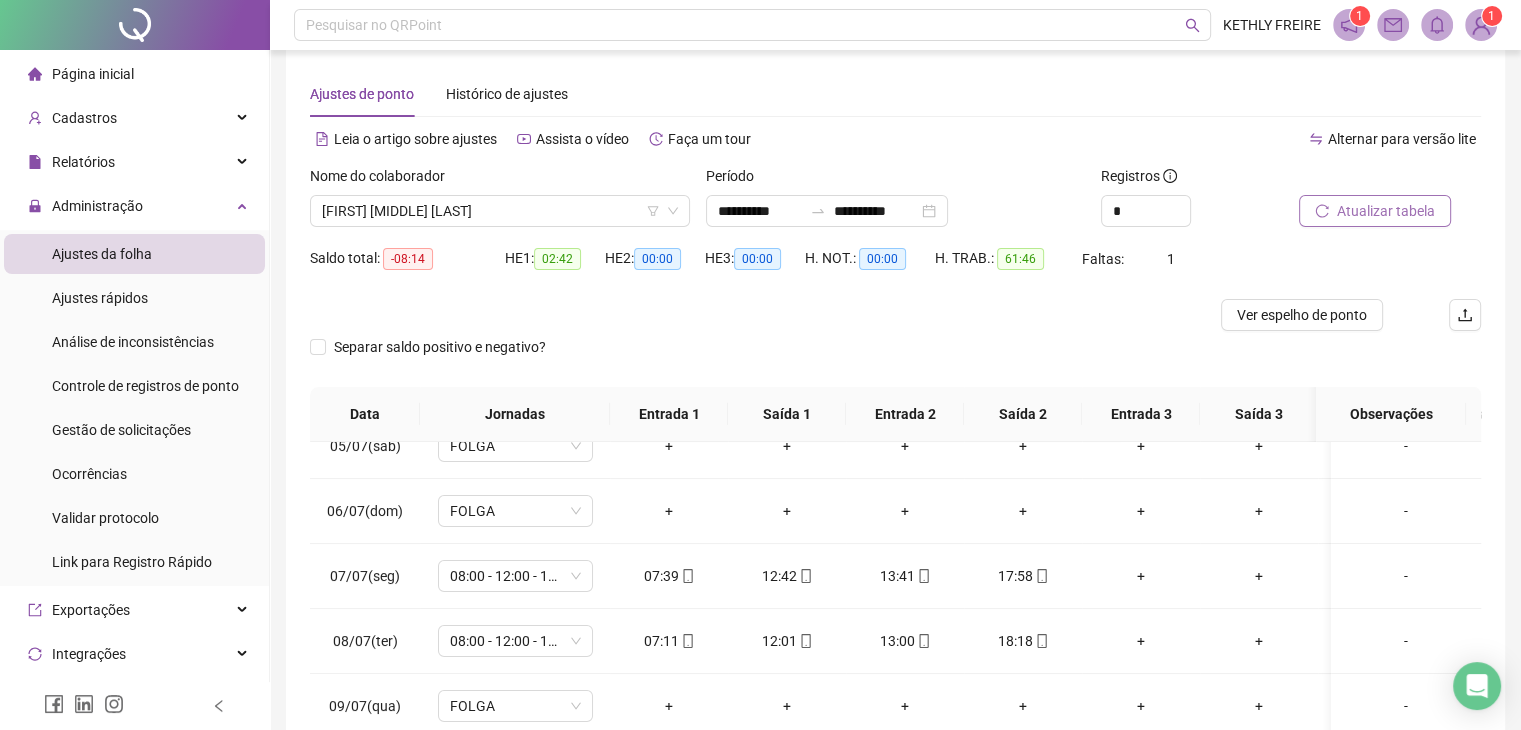click 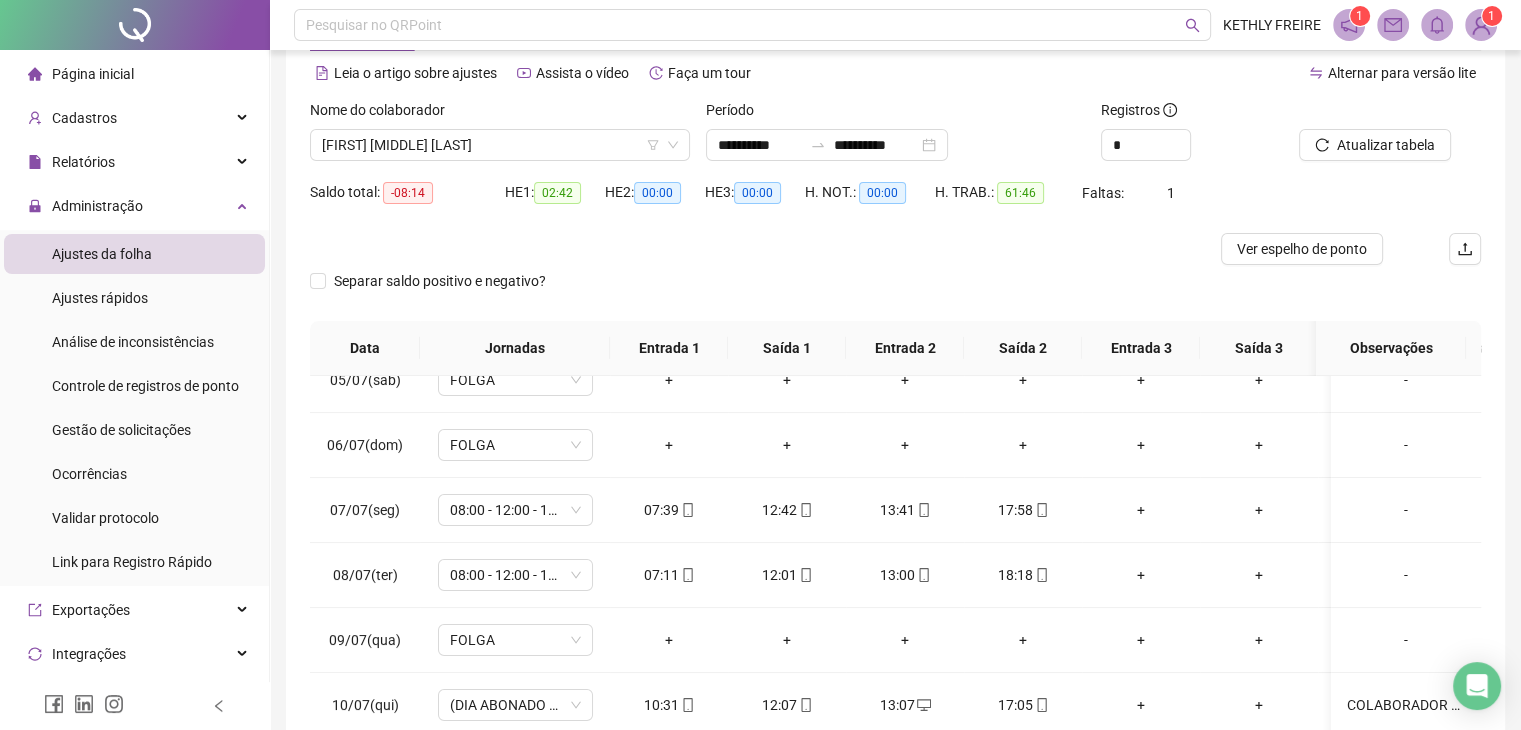 scroll, scrollTop: 0, scrollLeft: 0, axis: both 